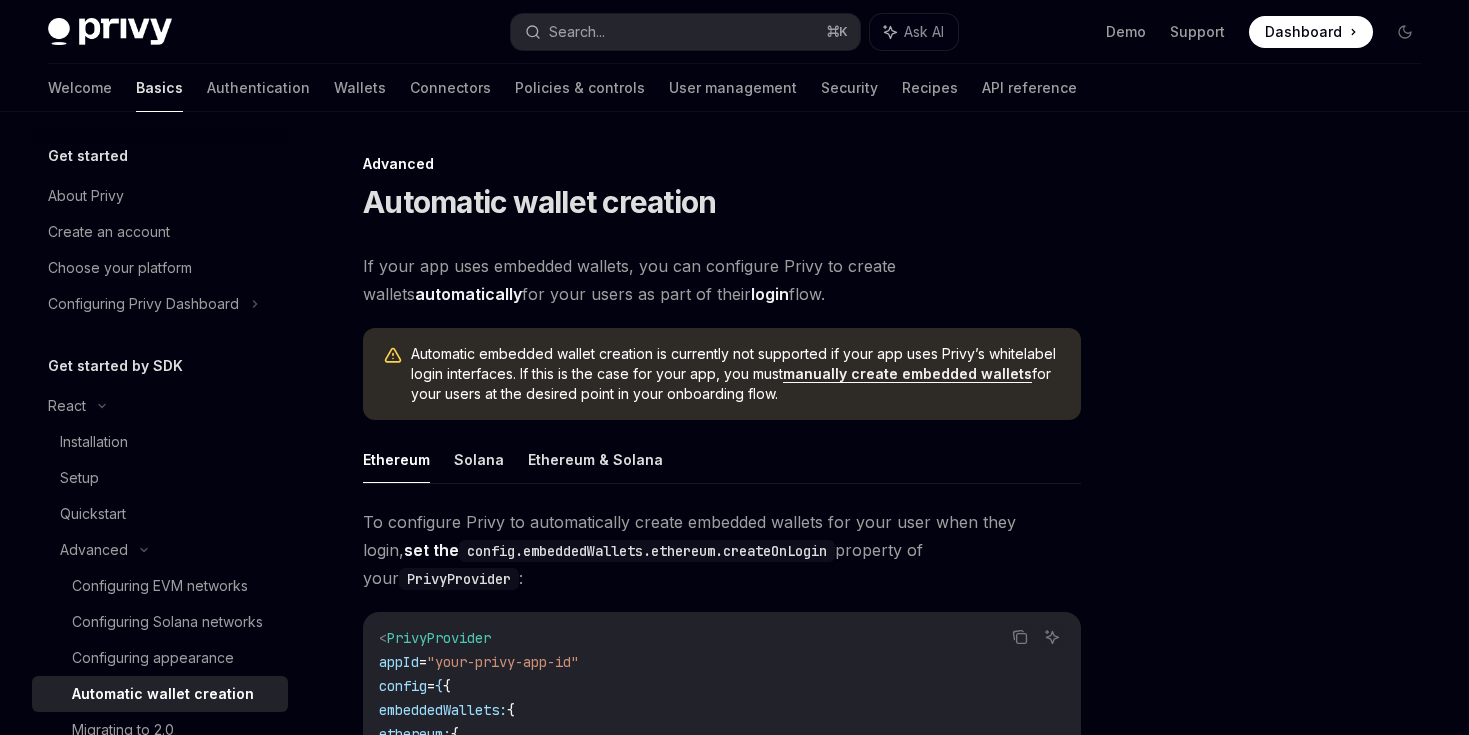 scroll, scrollTop: 0, scrollLeft: 0, axis: both 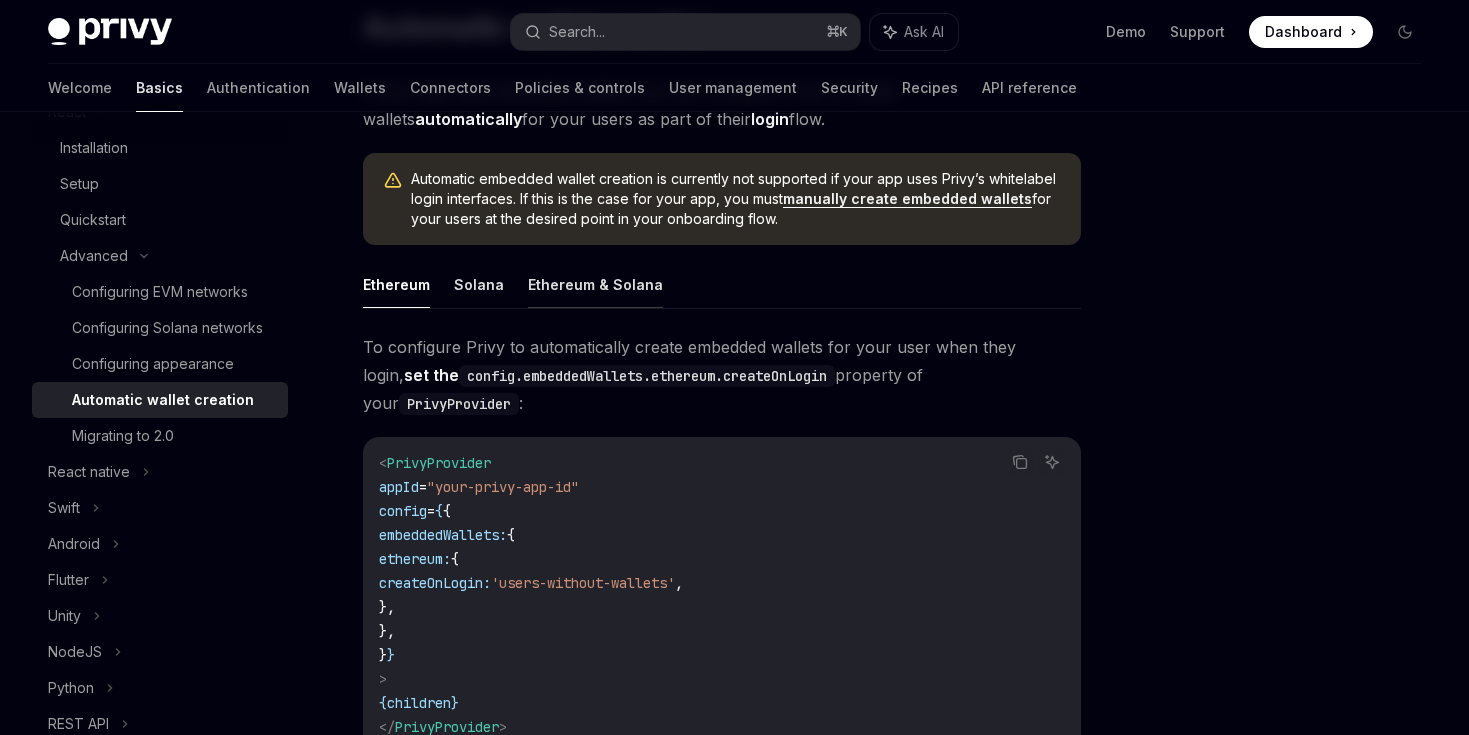 click on "Ethereum & Solana" at bounding box center (595, 284) 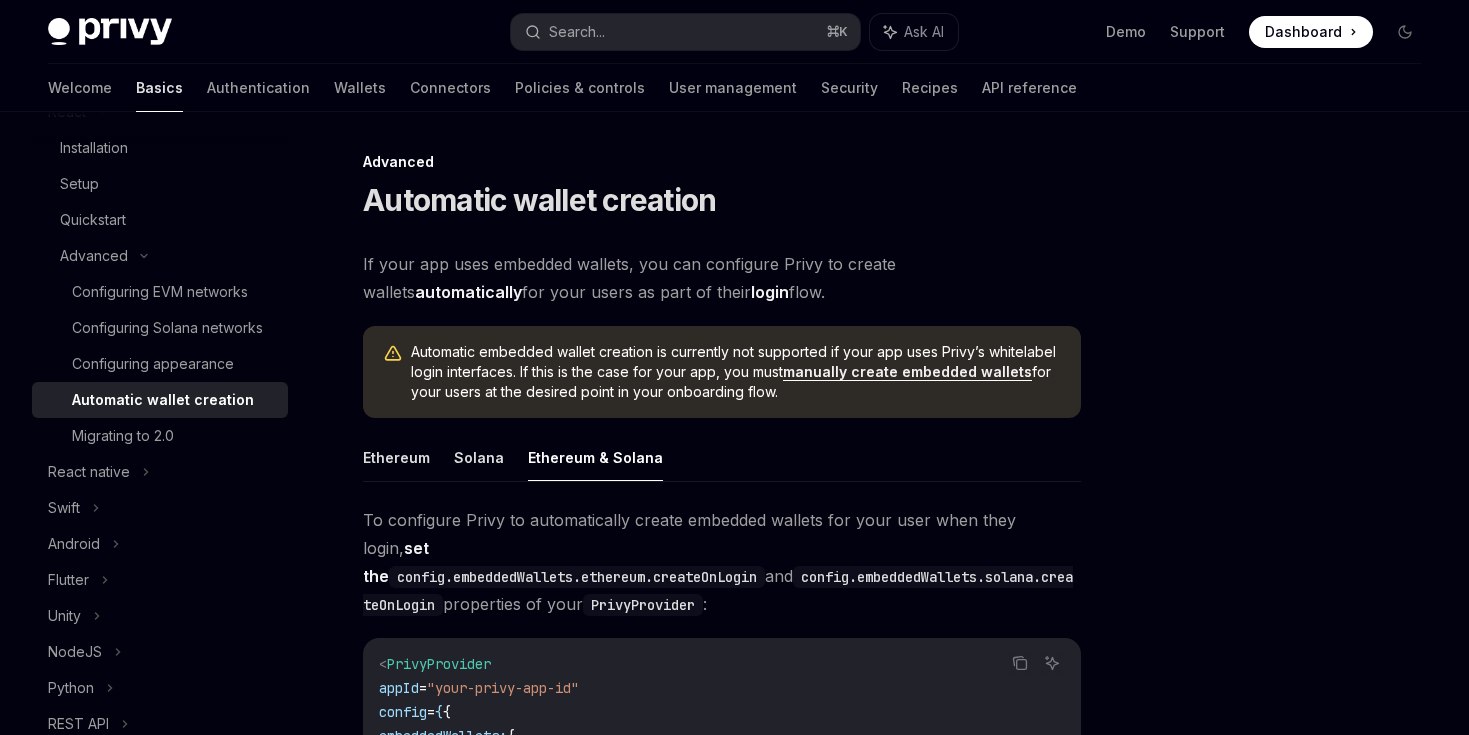 scroll, scrollTop: 0, scrollLeft: 0, axis: both 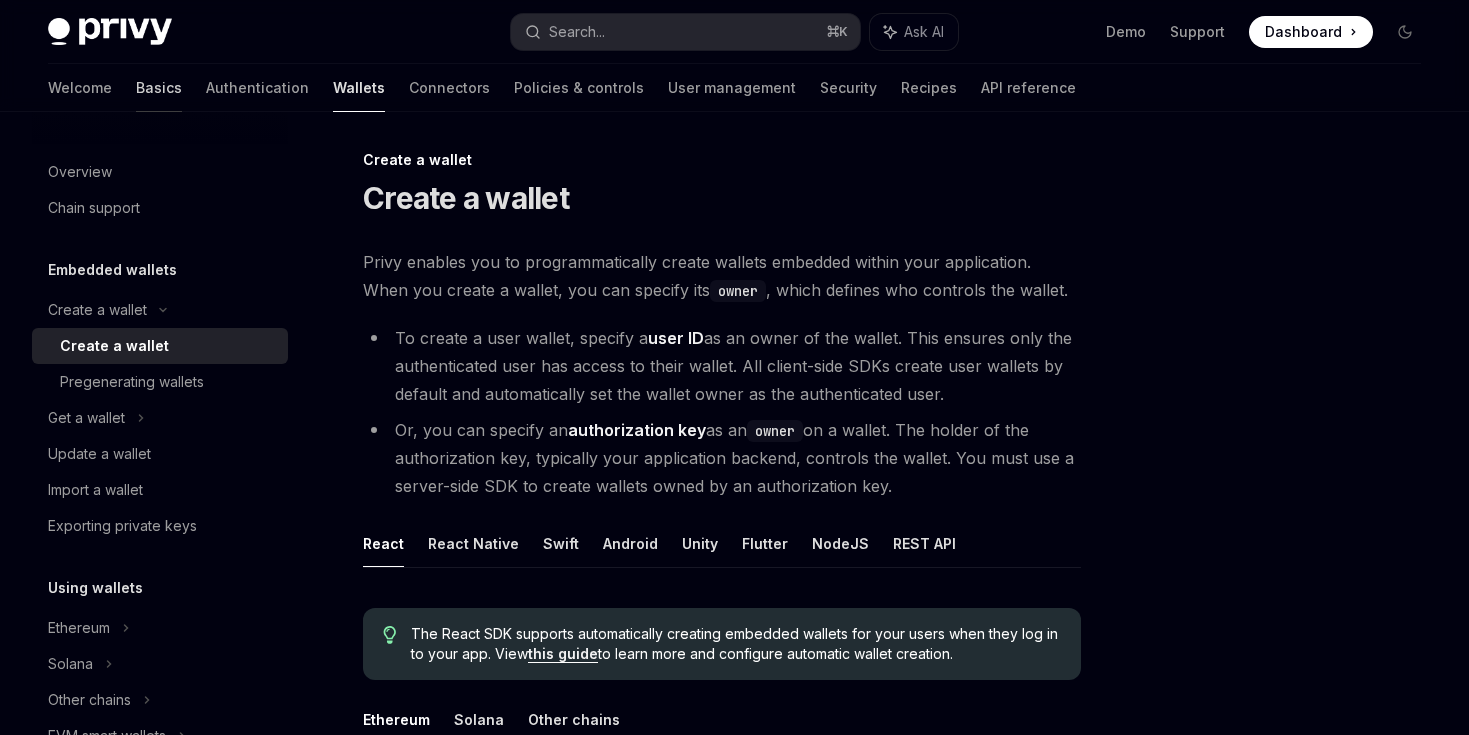 click on "Basics" at bounding box center [159, 88] 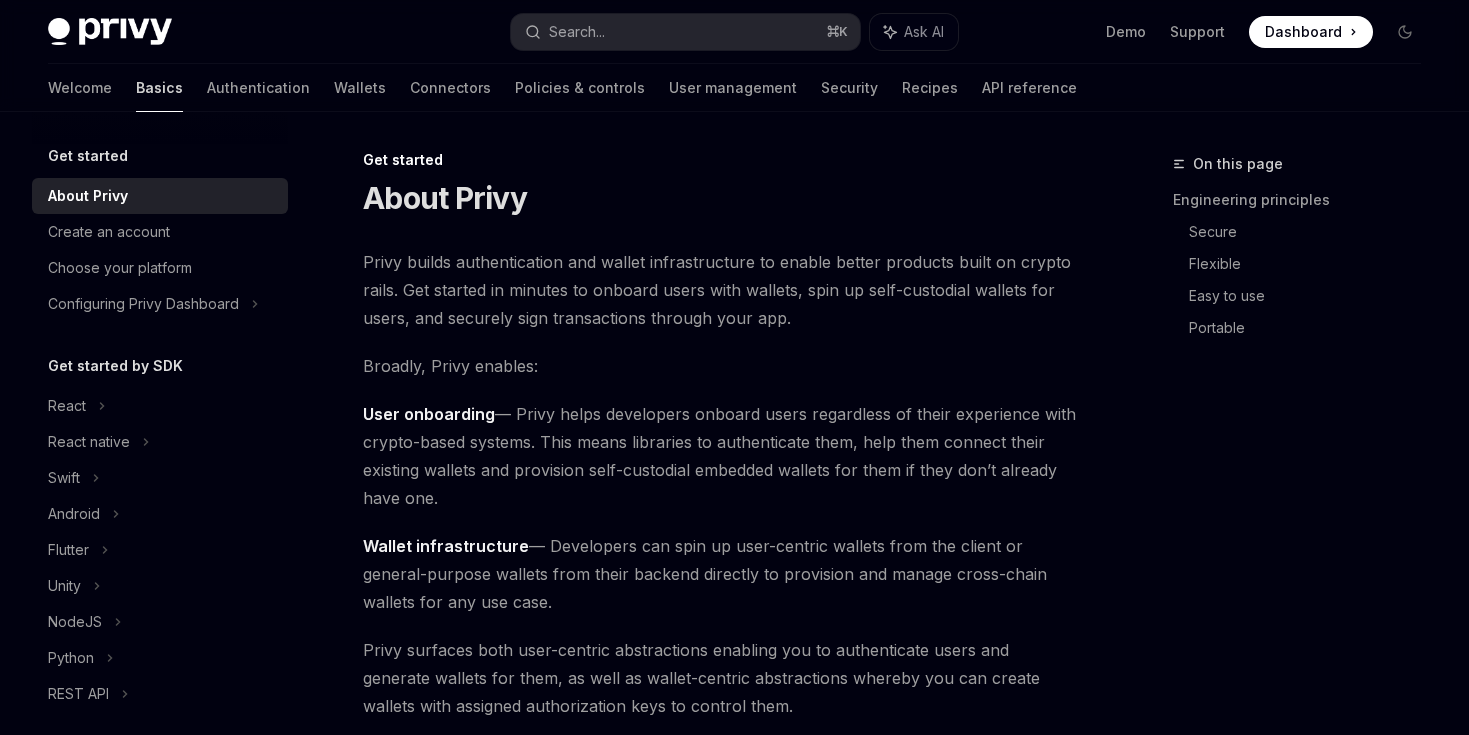 scroll, scrollTop: 0, scrollLeft: 0, axis: both 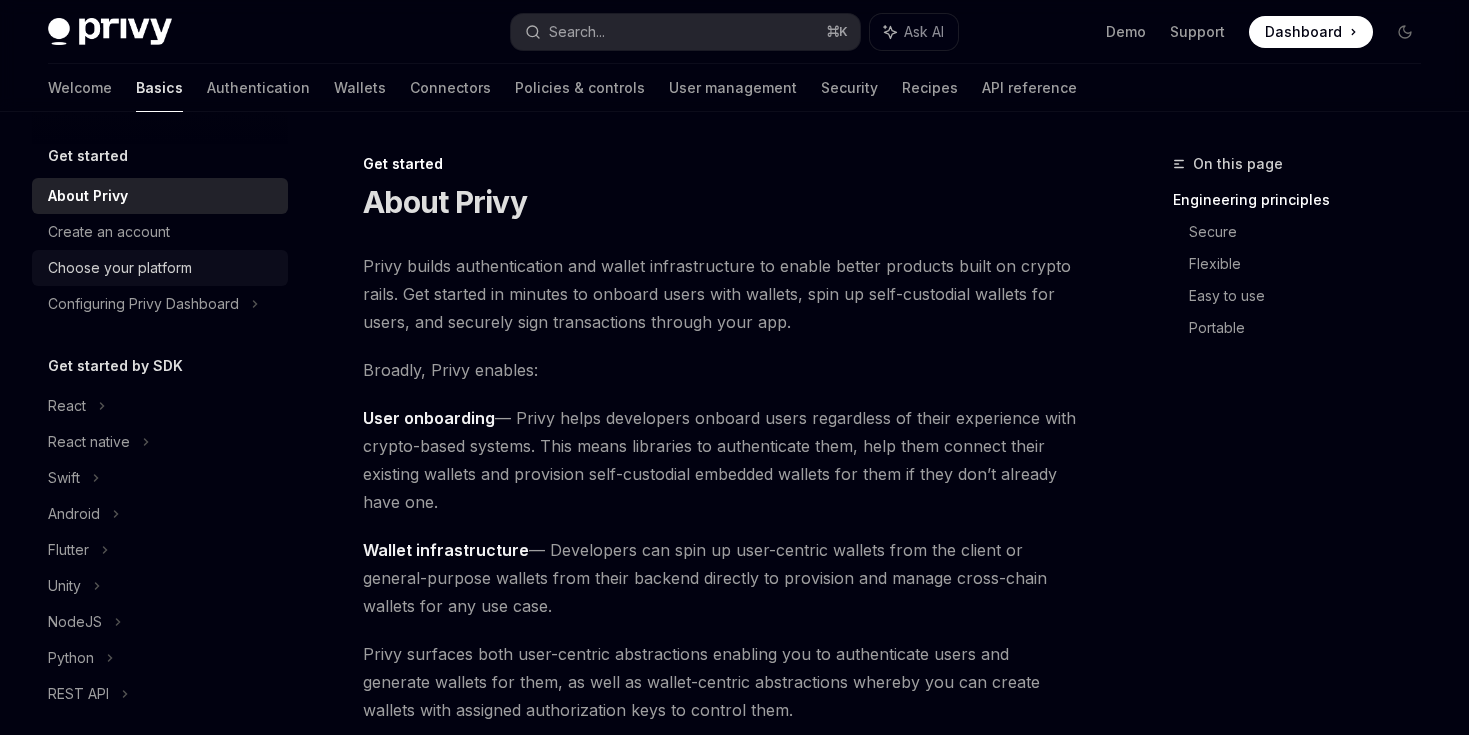 click on "Choose your platform" at bounding box center (162, 268) 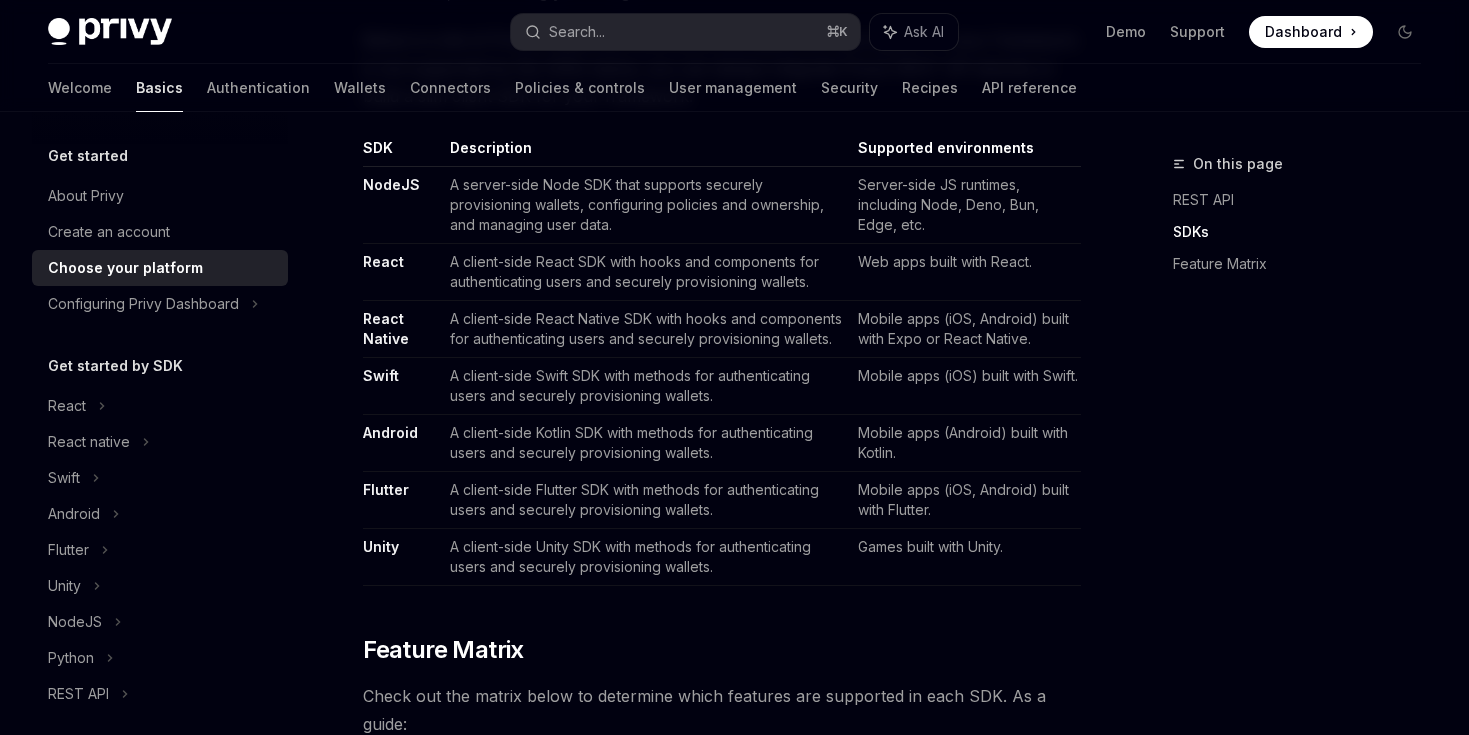 scroll, scrollTop: 1241, scrollLeft: 0, axis: vertical 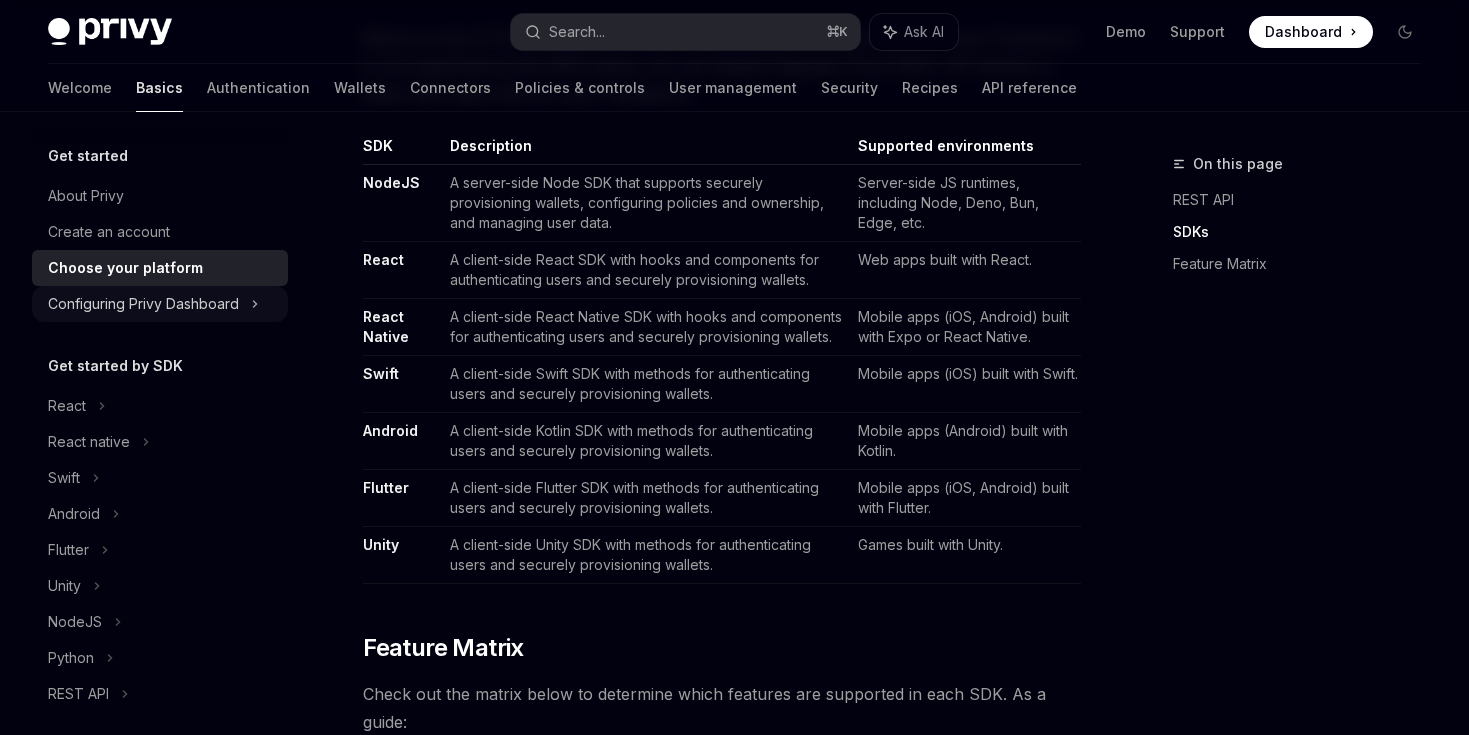 click on "Configuring Privy Dashboard" at bounding box center [160, 304] 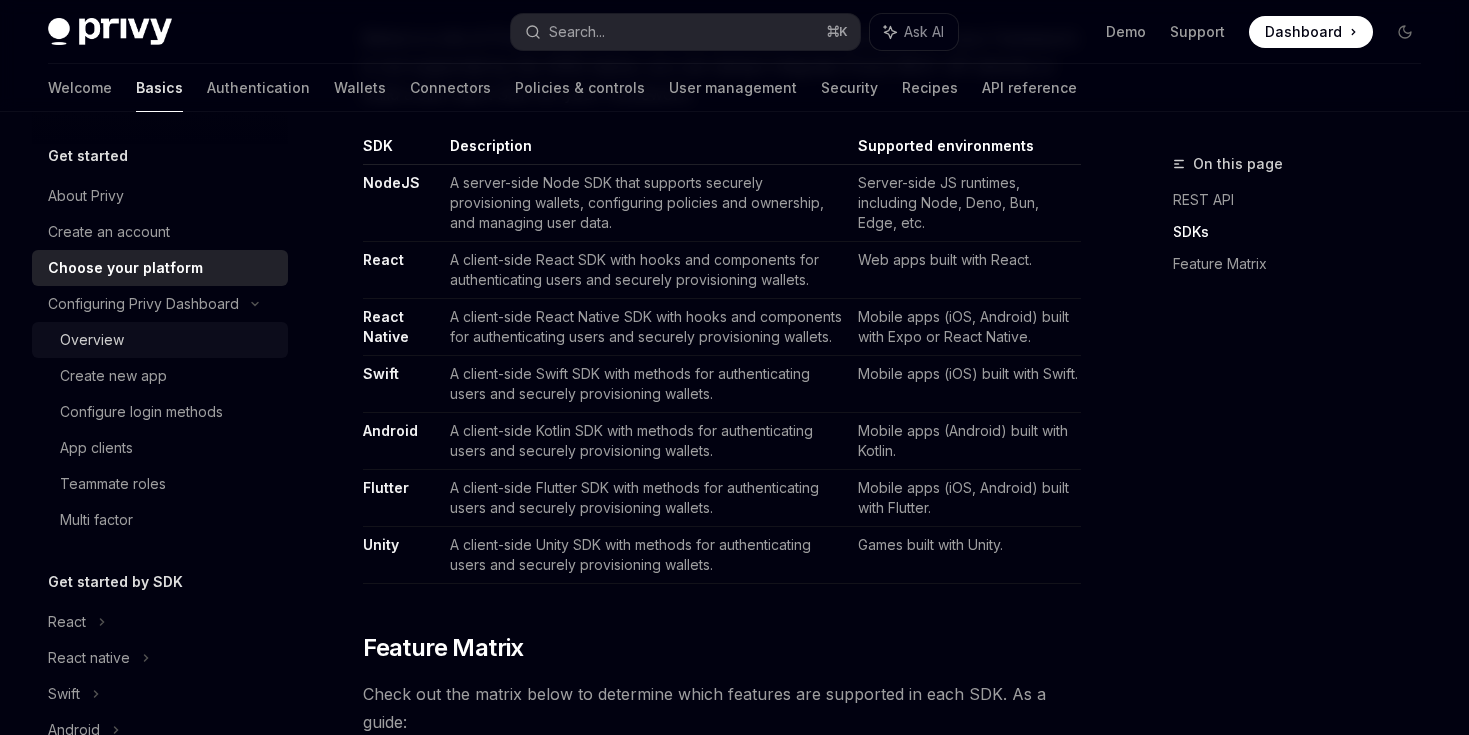scroll, scrollTop: 0, scrollLeft: 0, axis: both 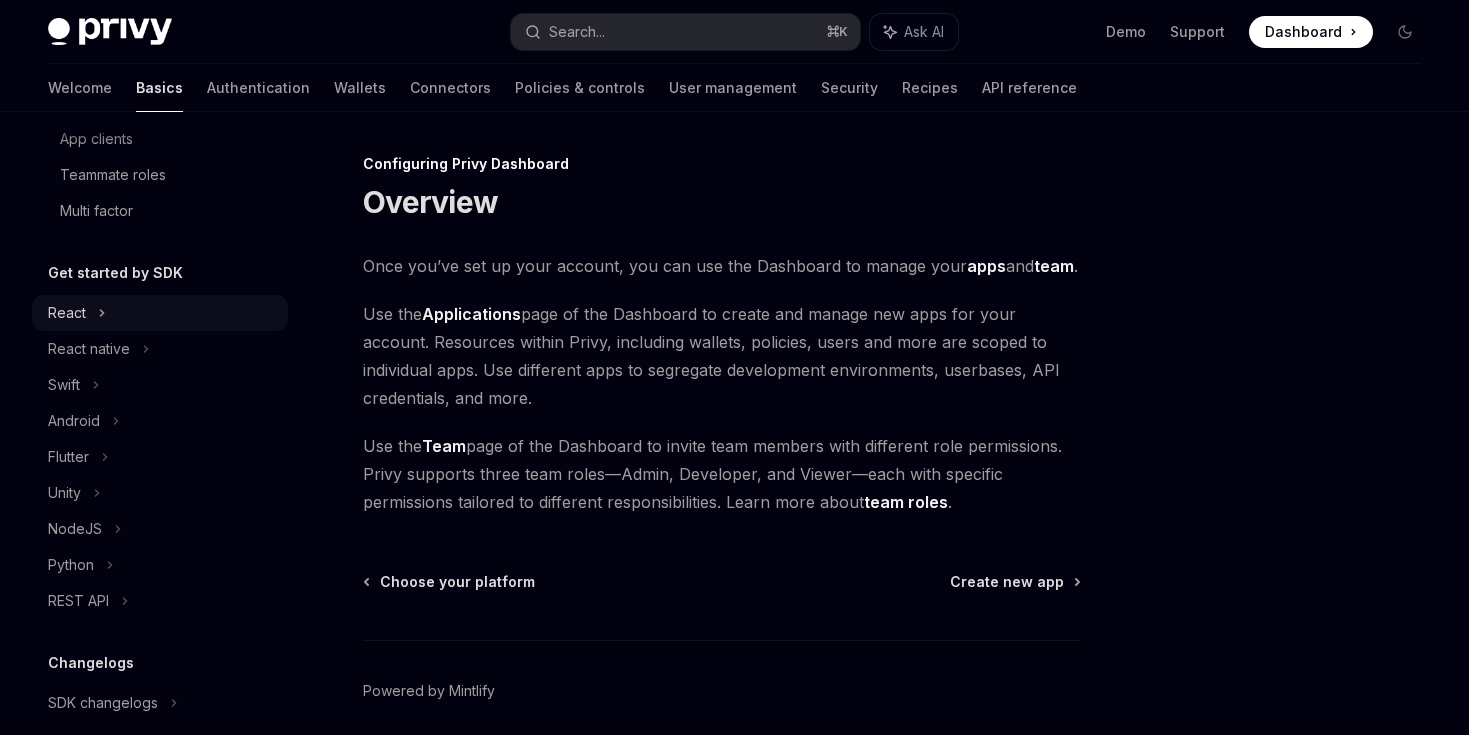 click on "React" at bounding box center [160, 313] 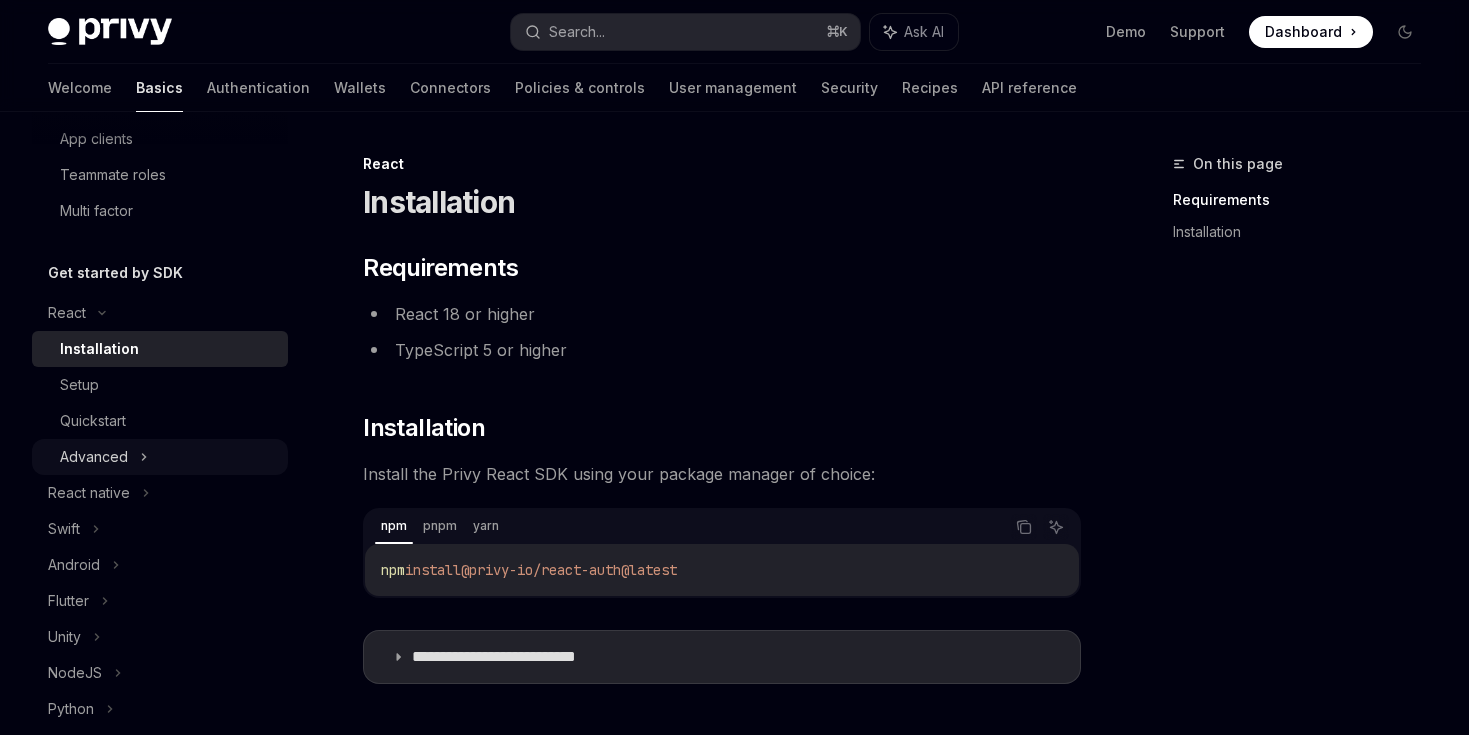 click on "Advanced" at bounding box center (160, 457) 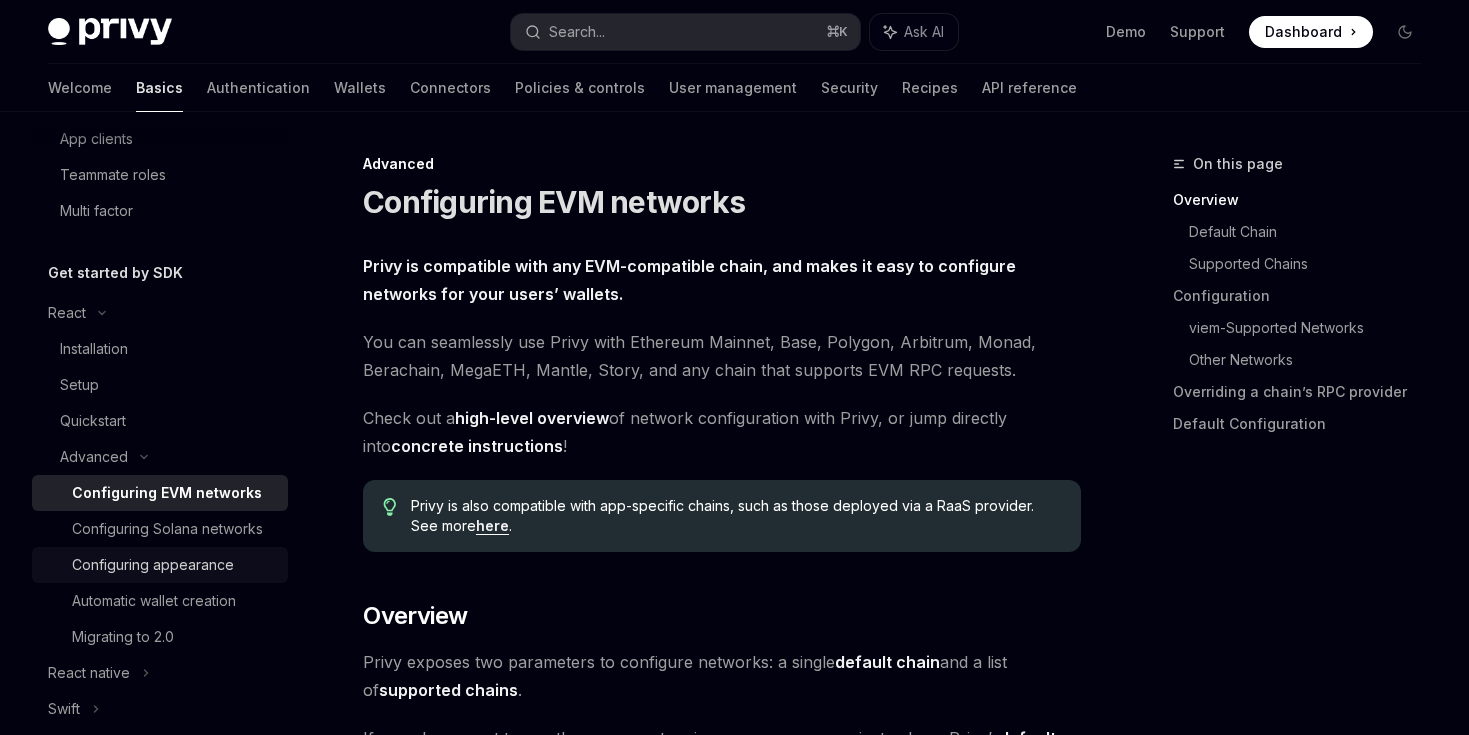 click on "Configuring appearance" at bounding box center [153, 565] 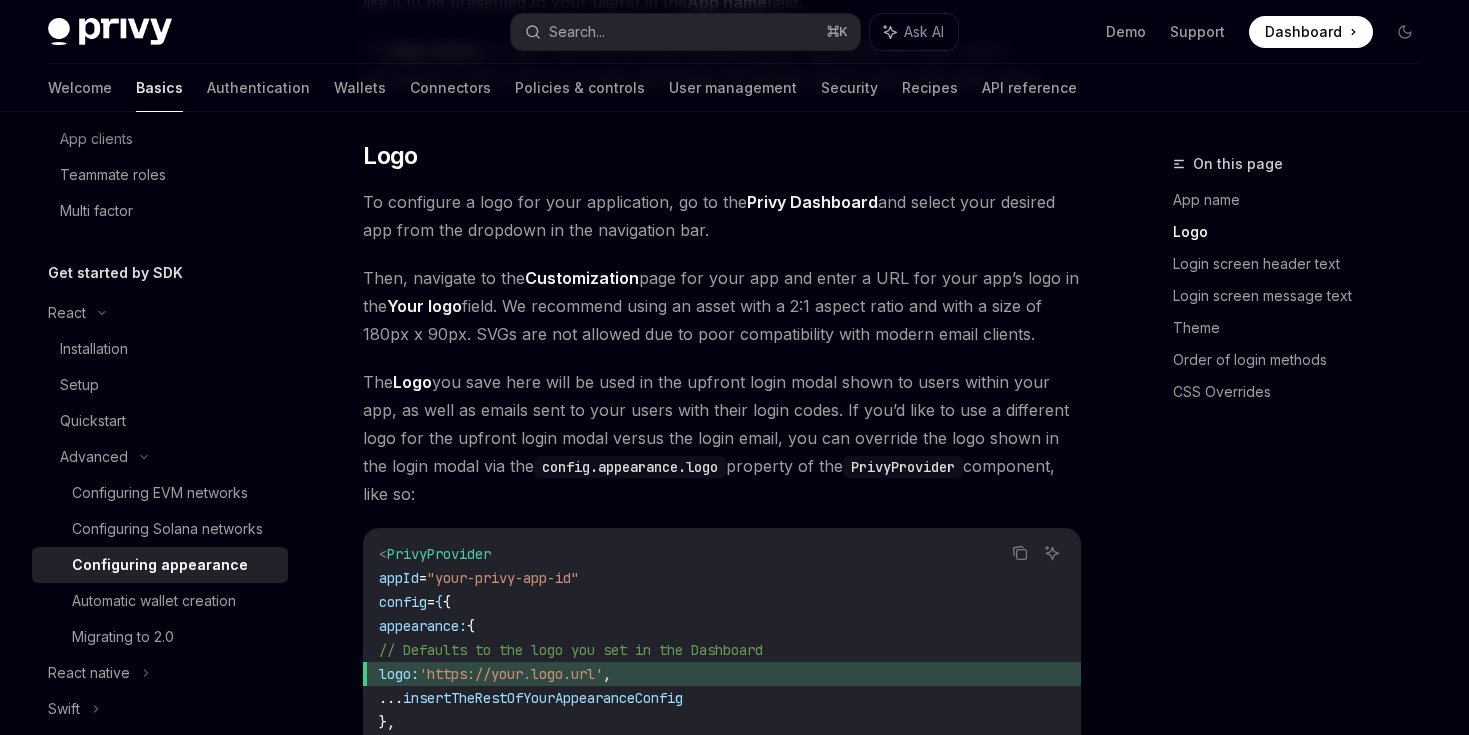 scroll, scrollTop: 683, scrollLeft: 0, axis: vertical 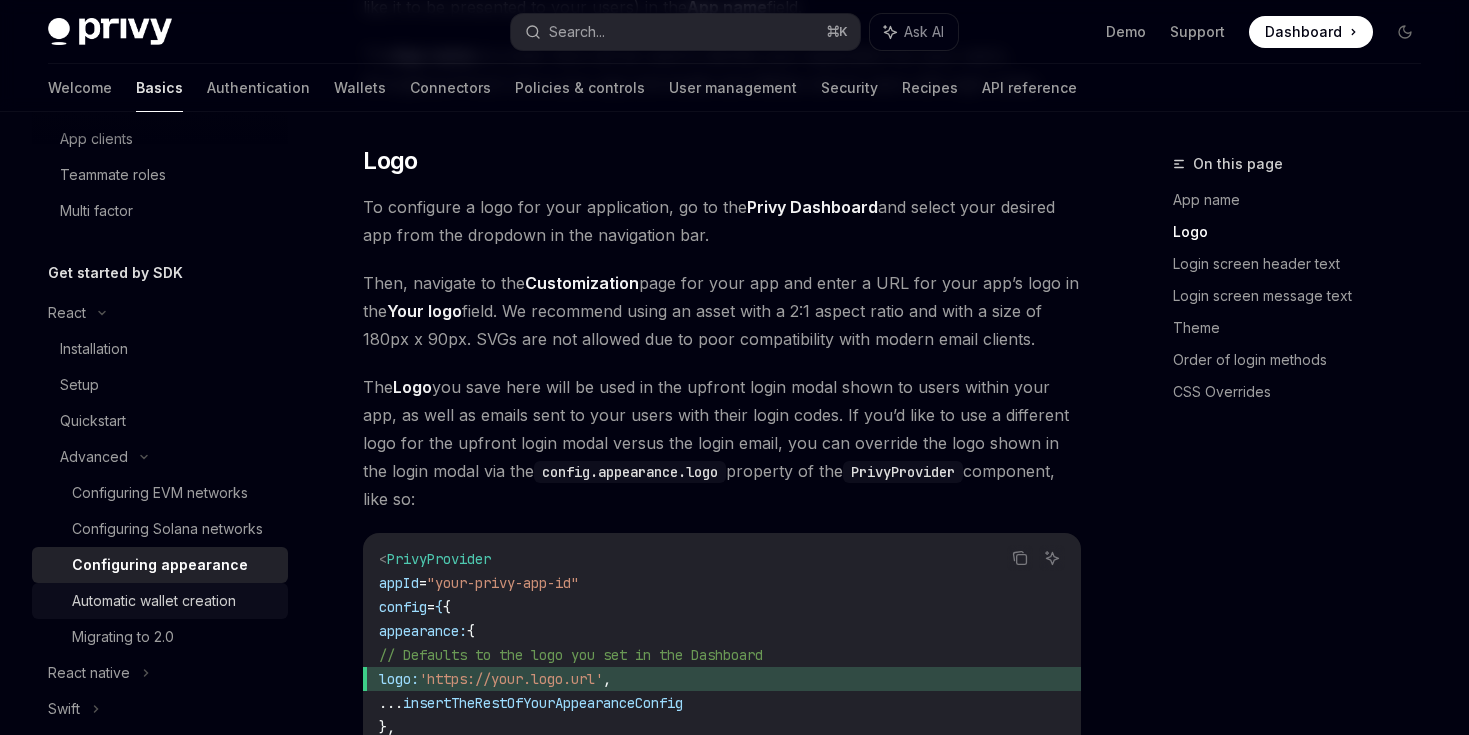click on "Automatic wallet creation" at bounding box center [154, 601] 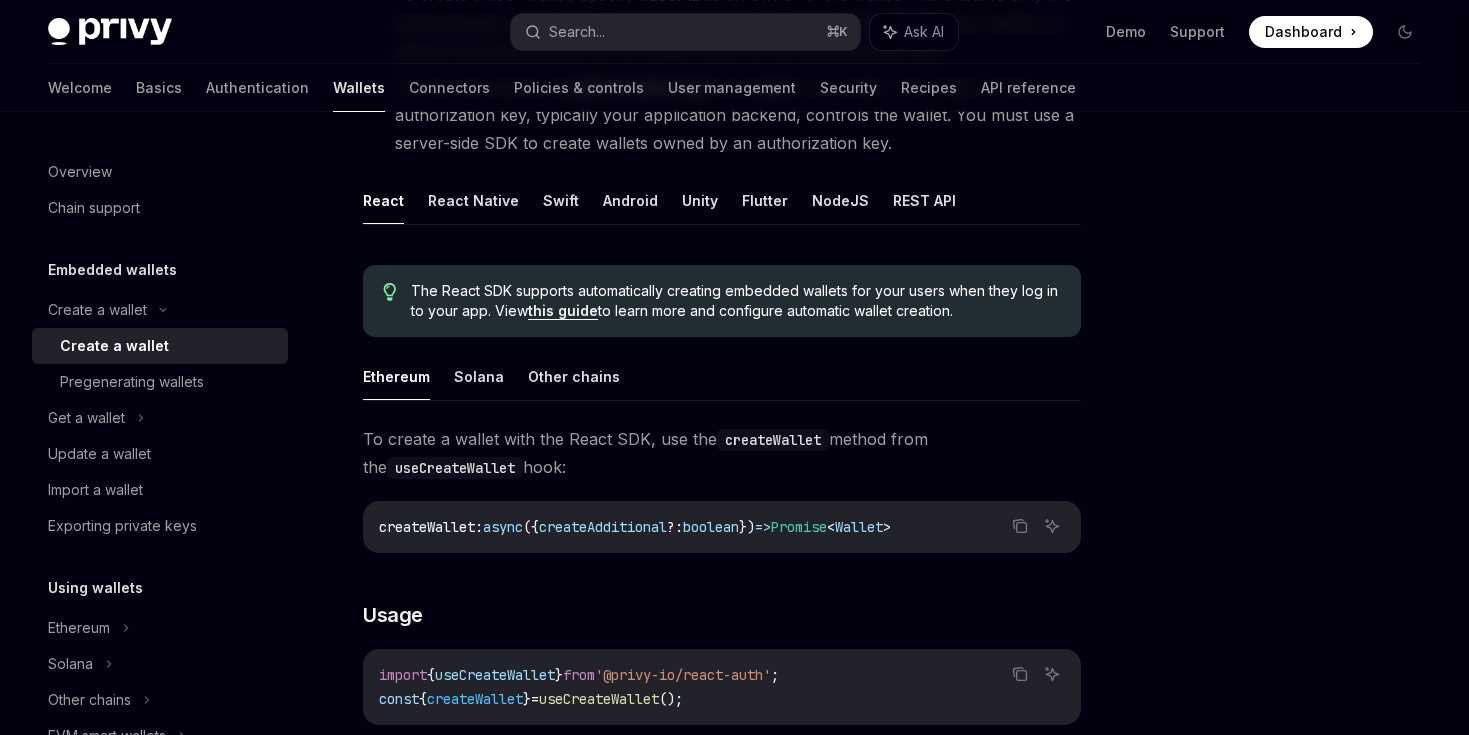 scroll, scrollTop: 0, scrollLeft: 0, axis: both 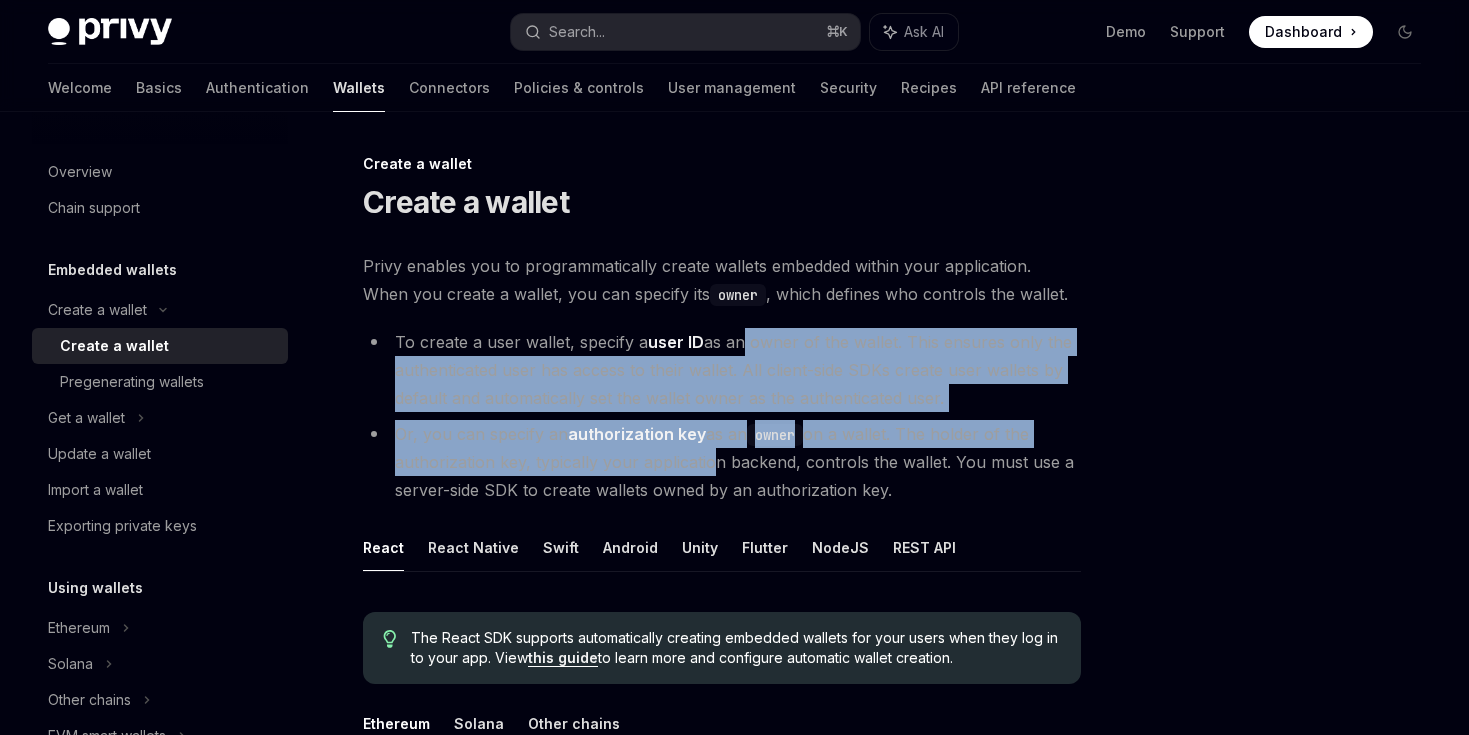 drag, startPoint x: 738, startPoint y: 345, endPoint x: 706, endPoint y: 470, distance: 129.031 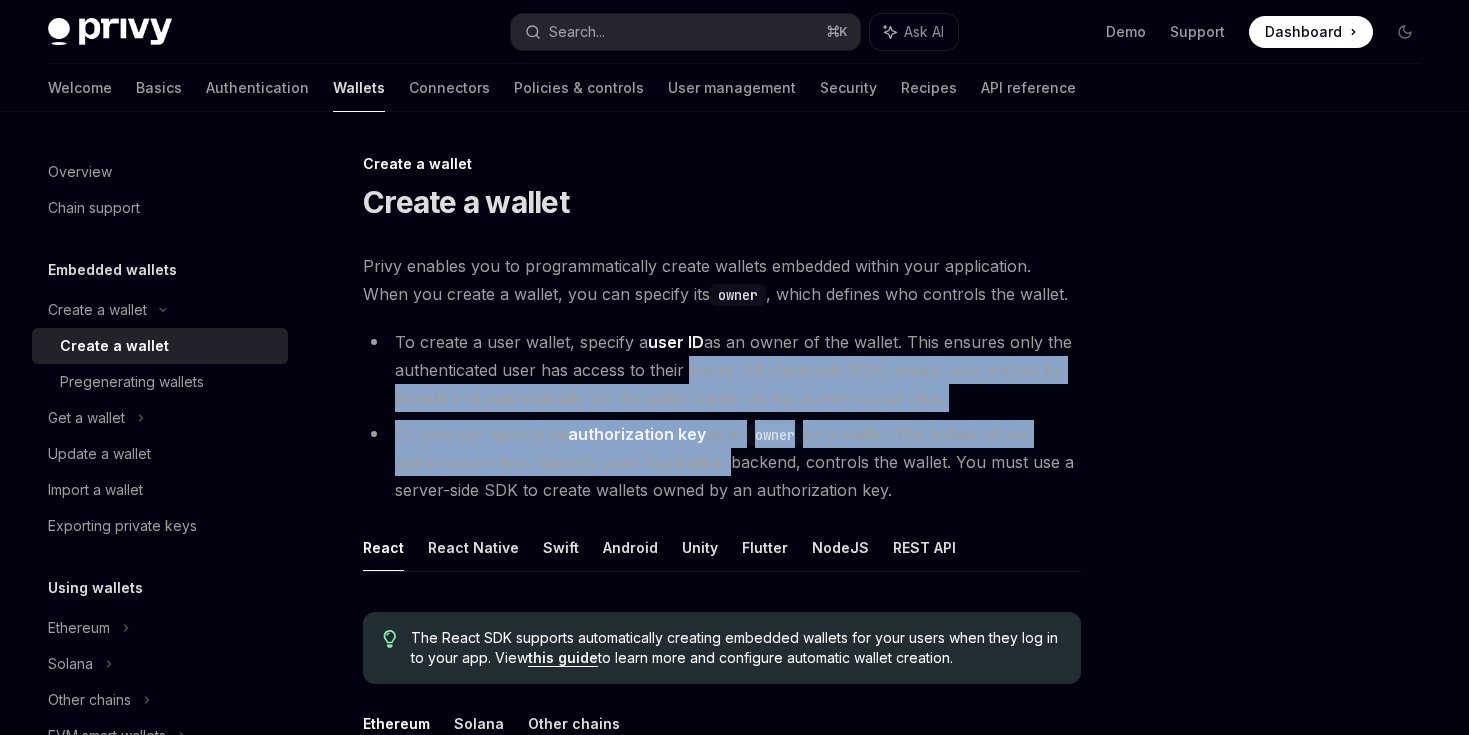 drag, startPoint x: 724, startPoint y: 469, endPoint x: 684, endPoint y: 358, distance: 117.98729 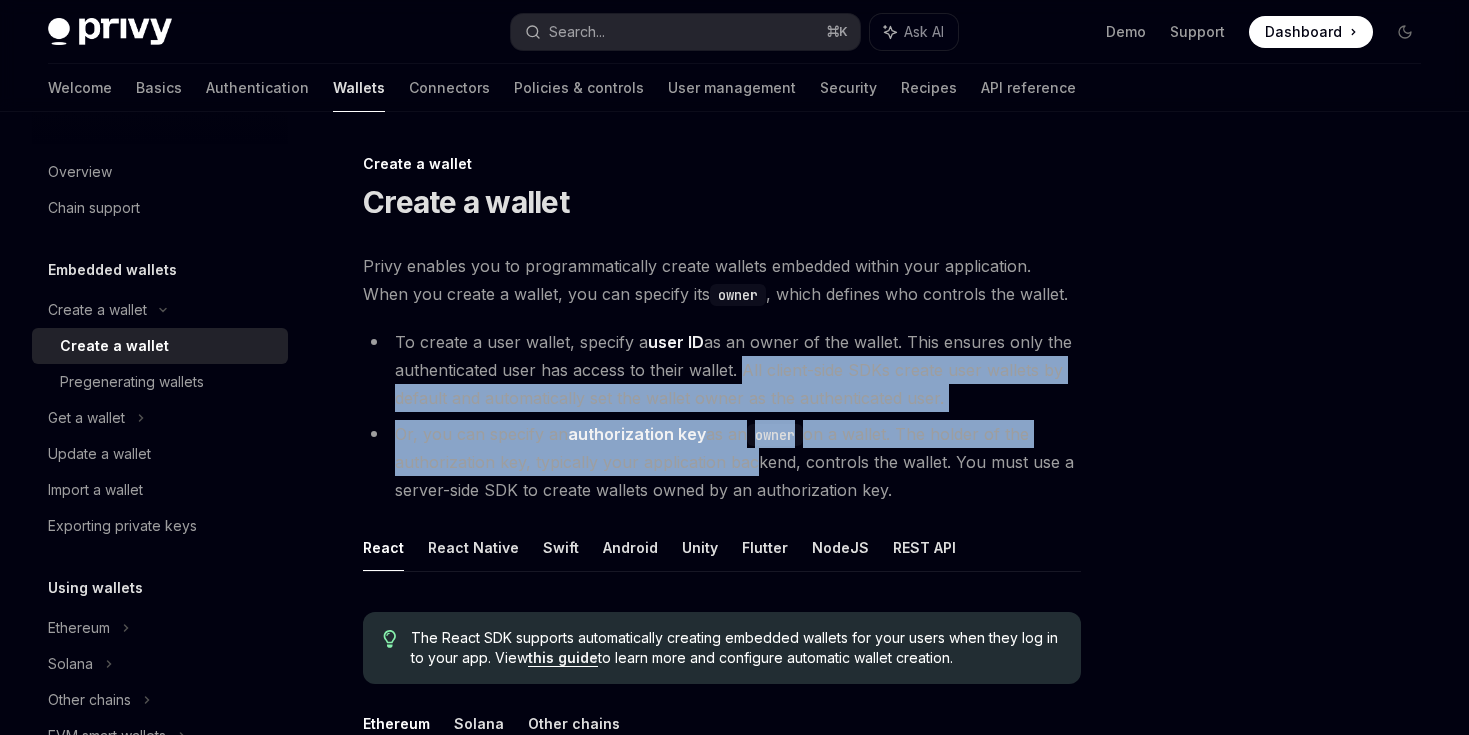 drag, startPoint x: 737, startPoint y: 359, endPoint x: 743, endPoint y: 465, distance: 106.16968 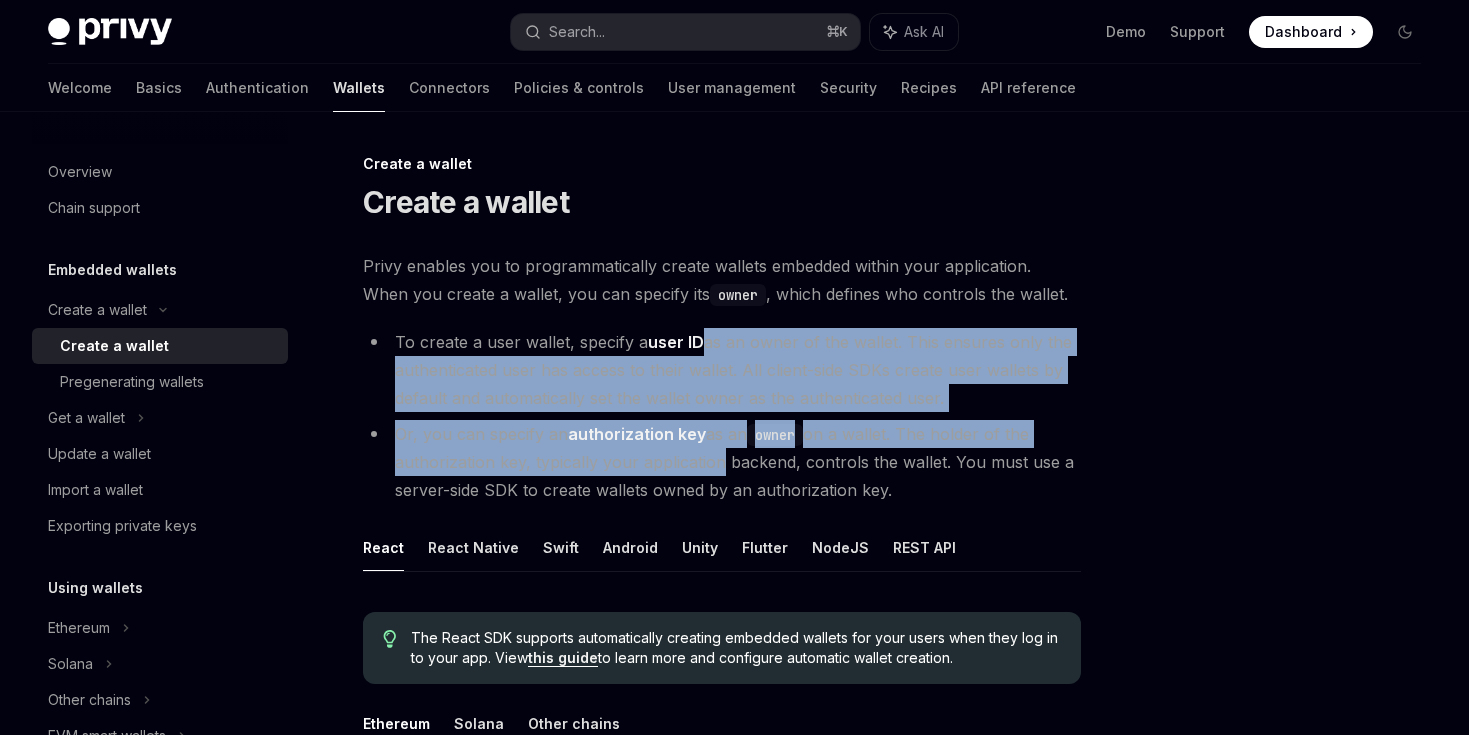 drag, startPoint x: 709, startPoint y: 465, endPoint x: 699, endPoint y: 353, distance: 112.44554 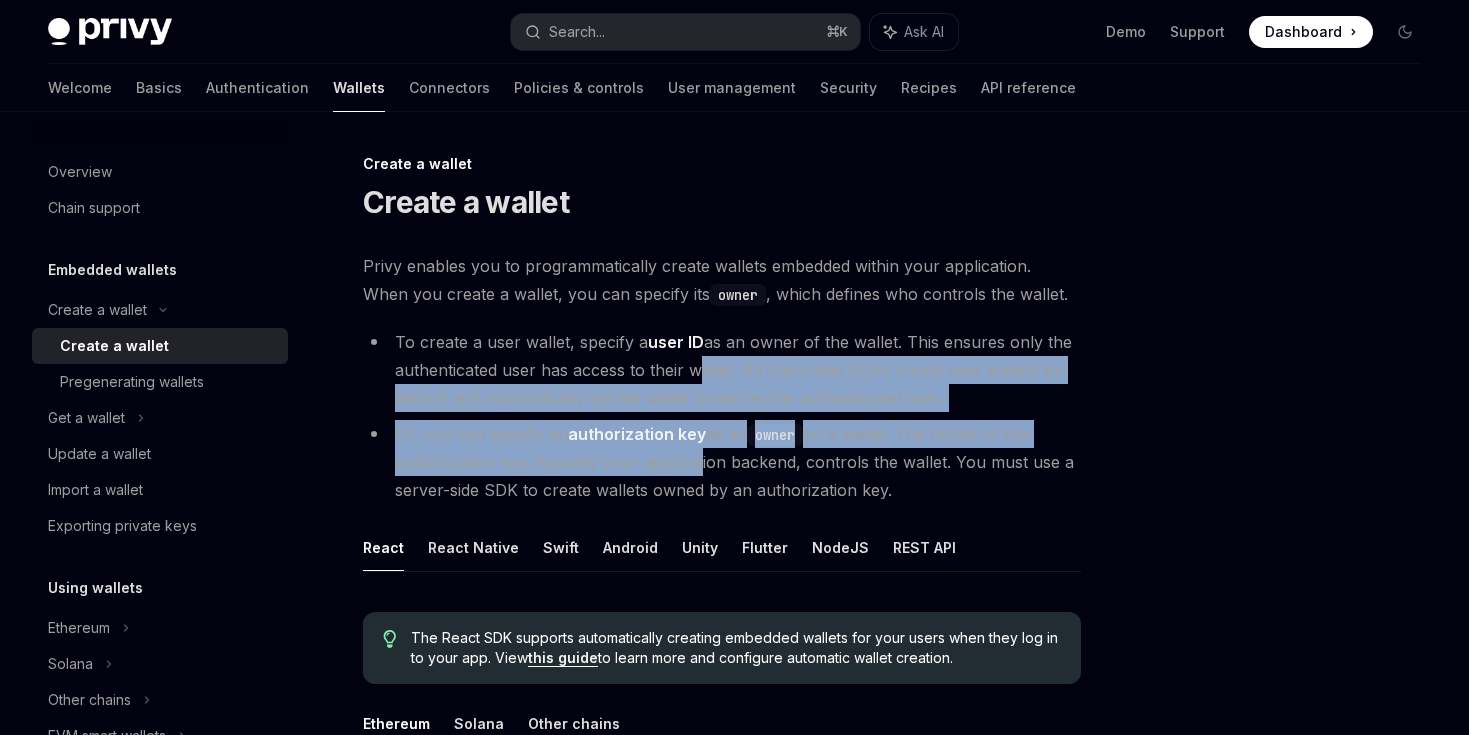 drag, startPoint x: 690, startPoint y: 389, endPoint x: 690, endPoint y: 462, distance: 73 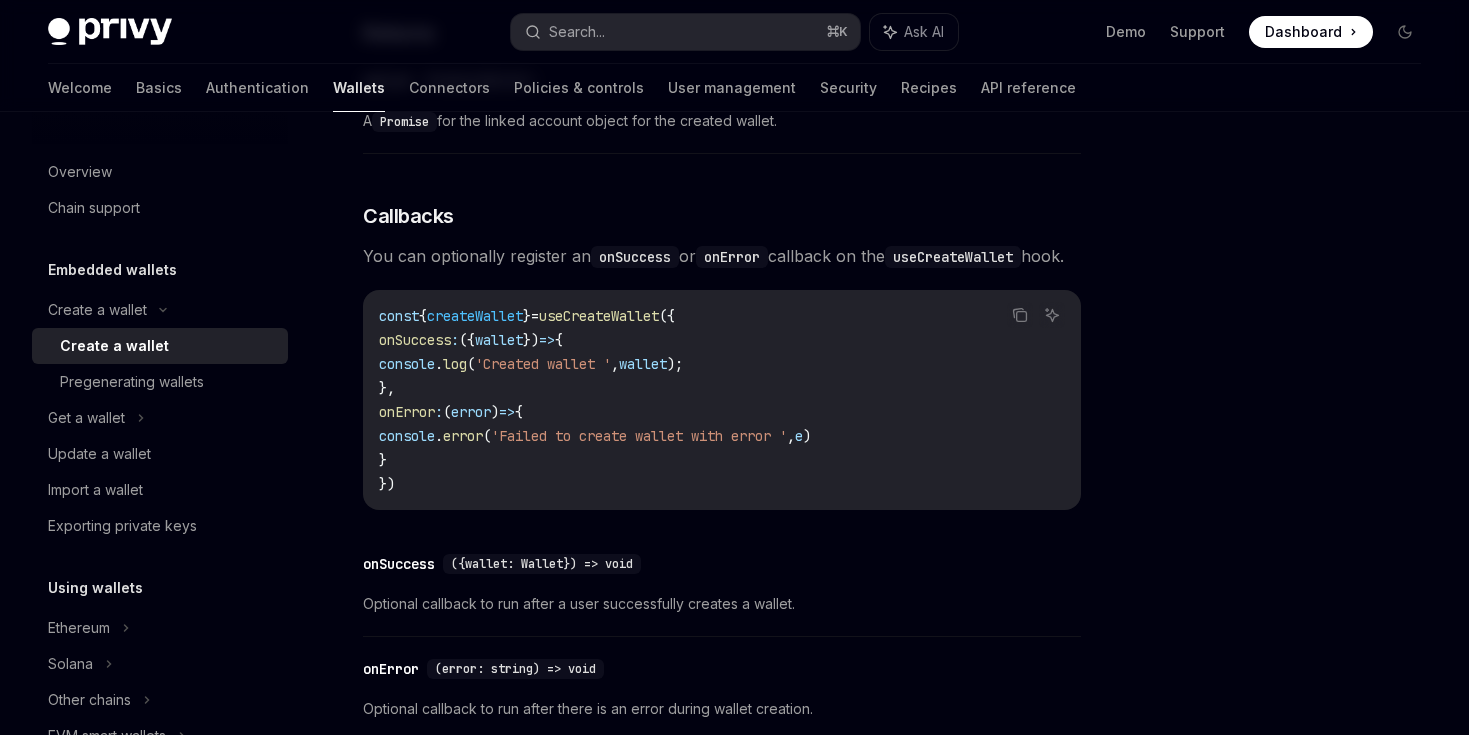 scroll, scrollTop: 1310, scrollLeft: 0, axis: vertical 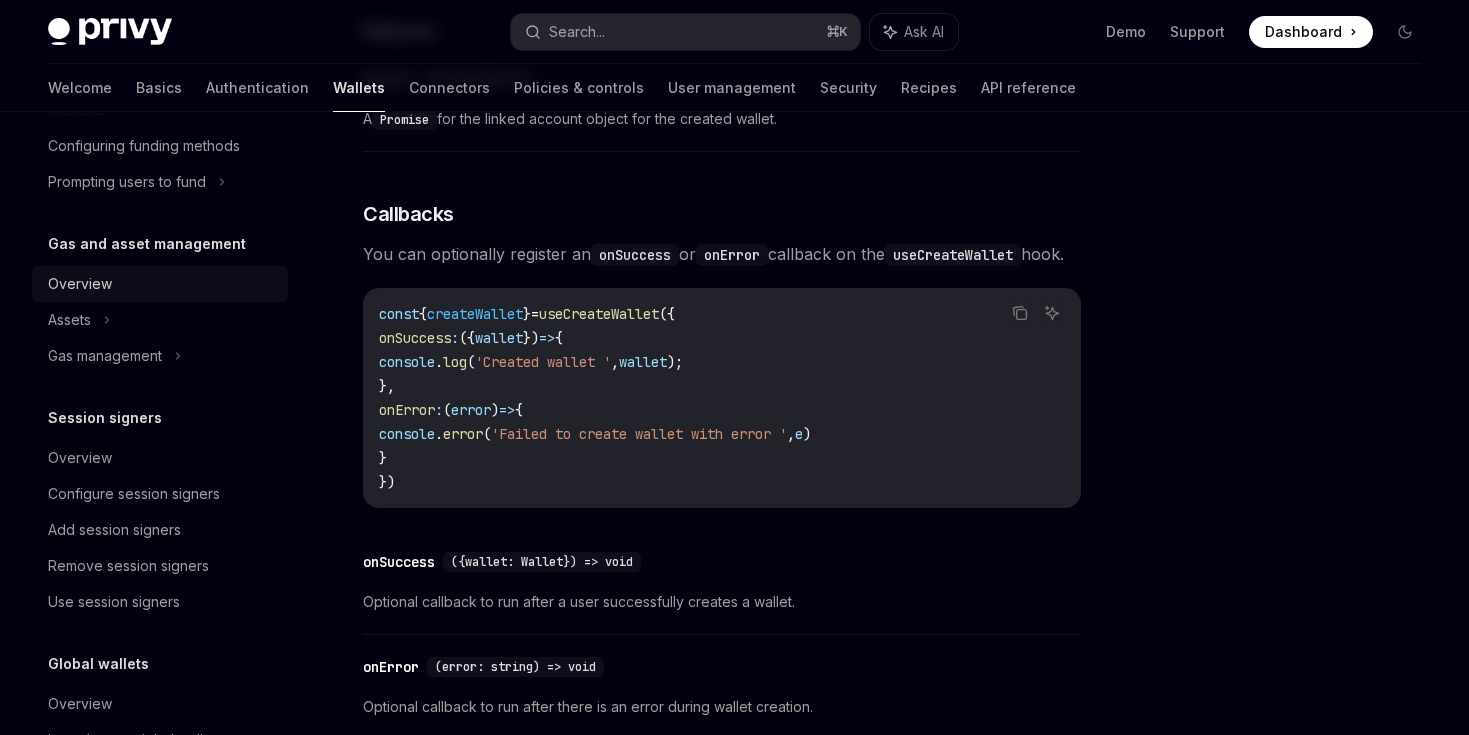 click on "Overview" at bounding box center [80, 284] 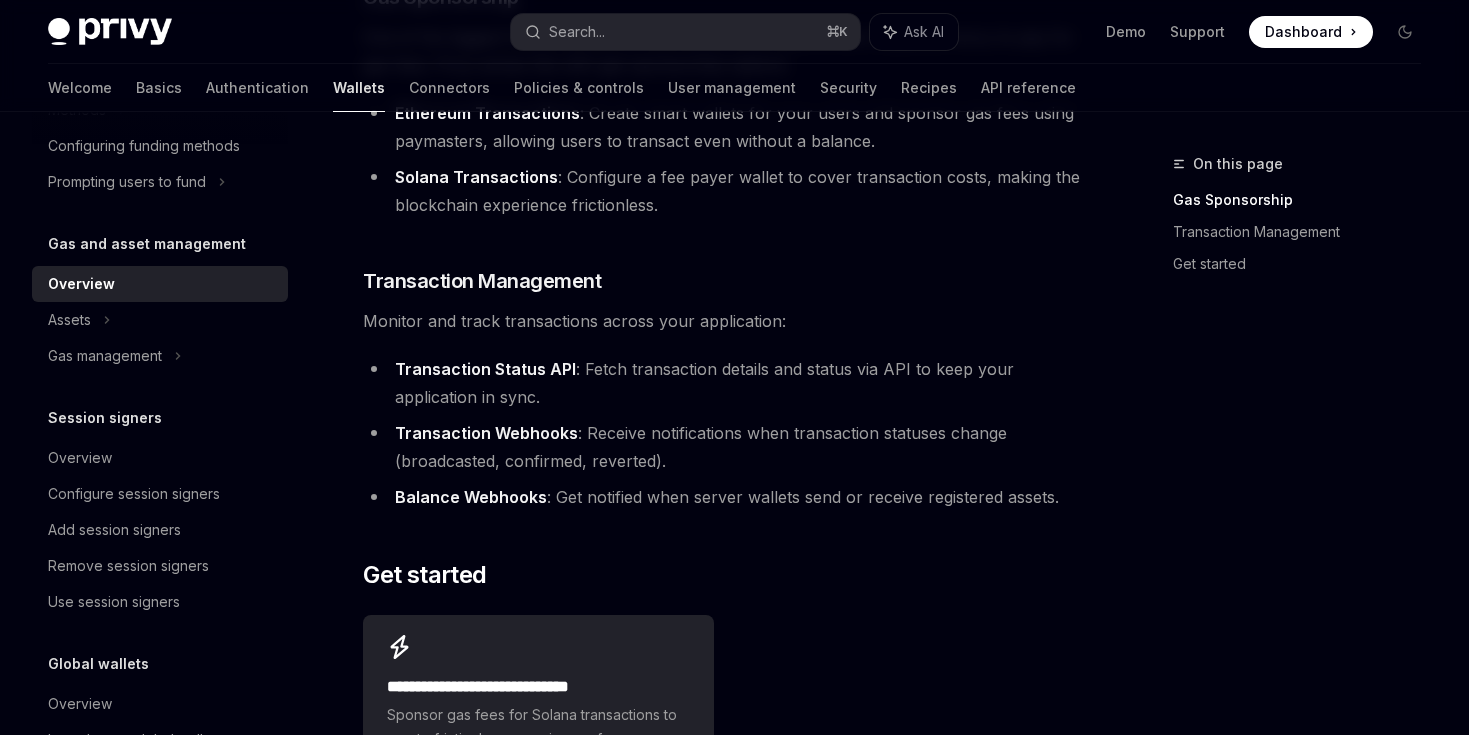 scroll, scrollTop: 714, scrollLeft: 0, axis: vertical 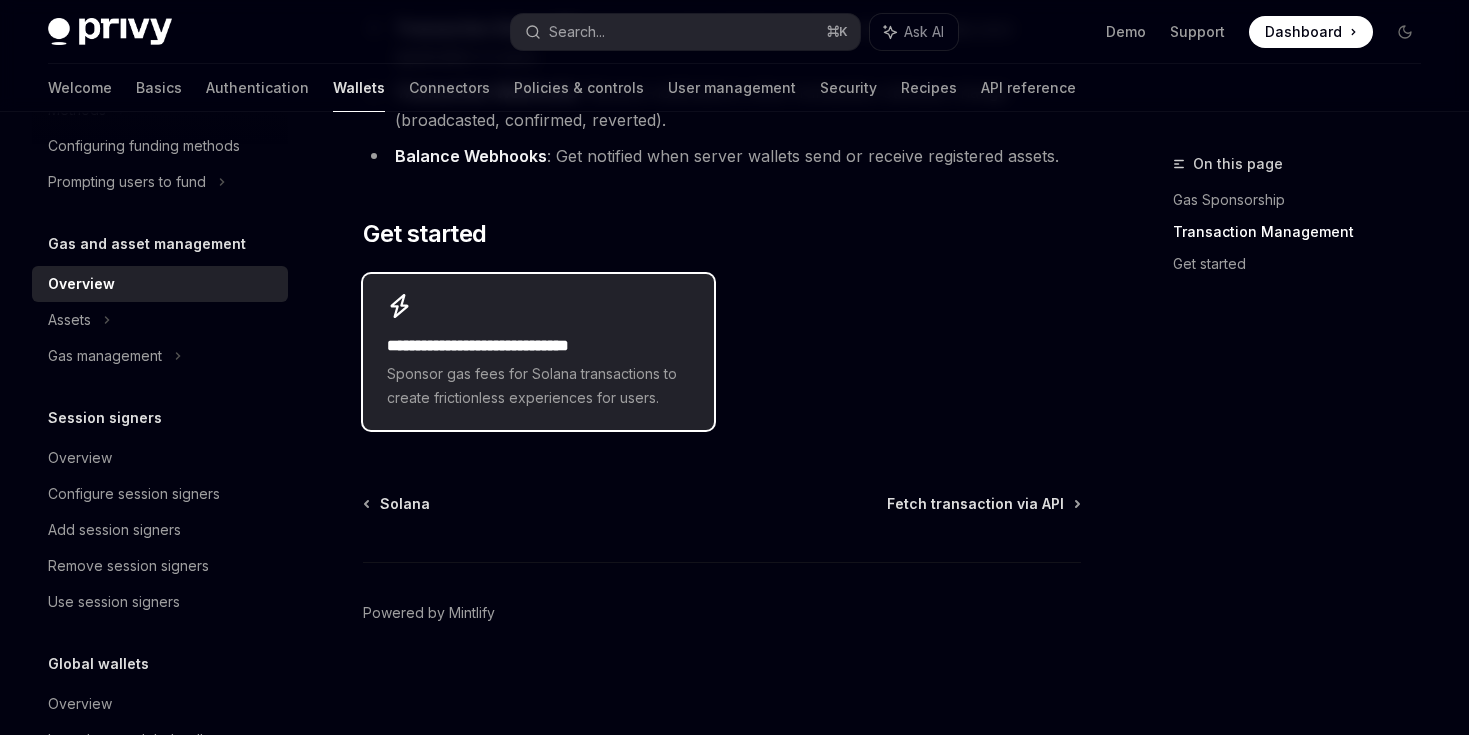 click on "**********" at bounding box center [538, 352] 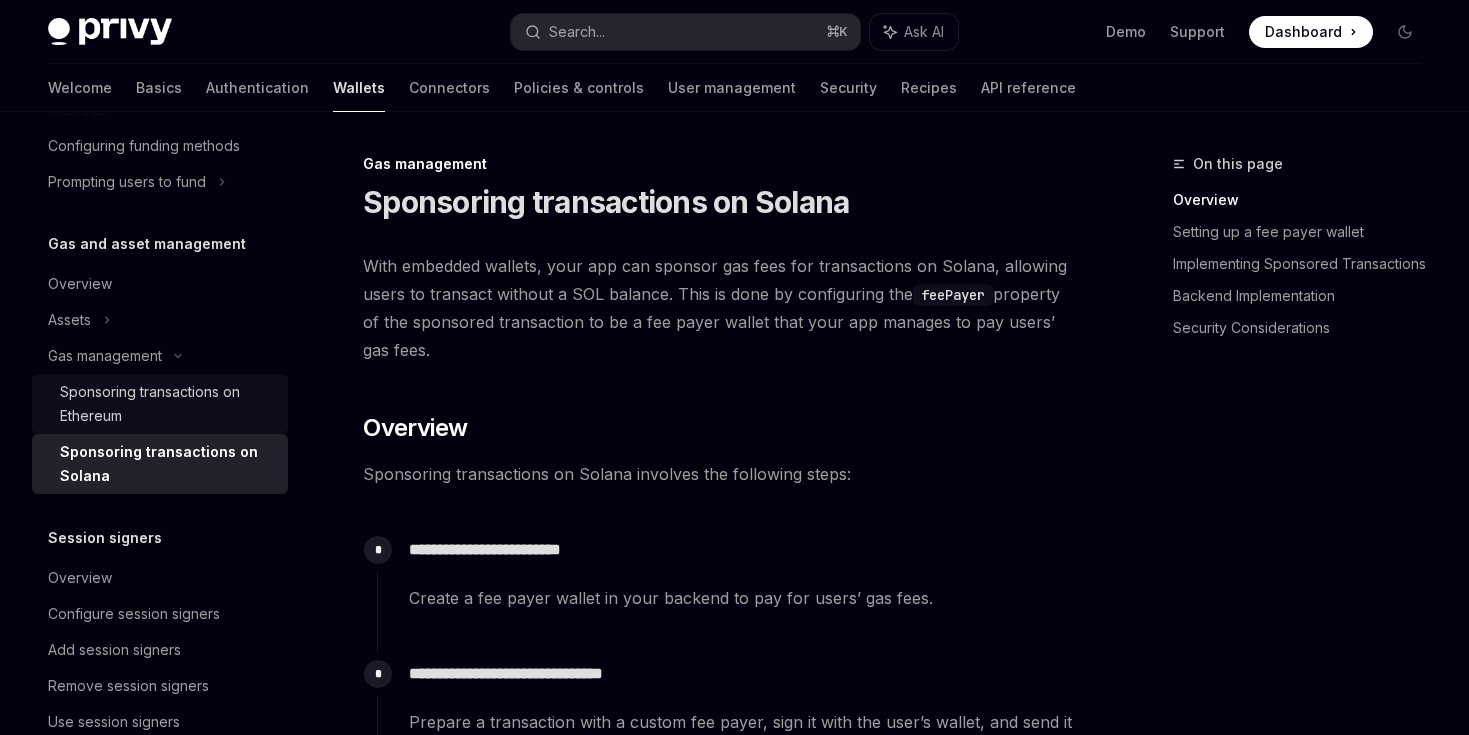 click on "Sponsoring transactions on Ethereum" at bounding box center (168, 404) 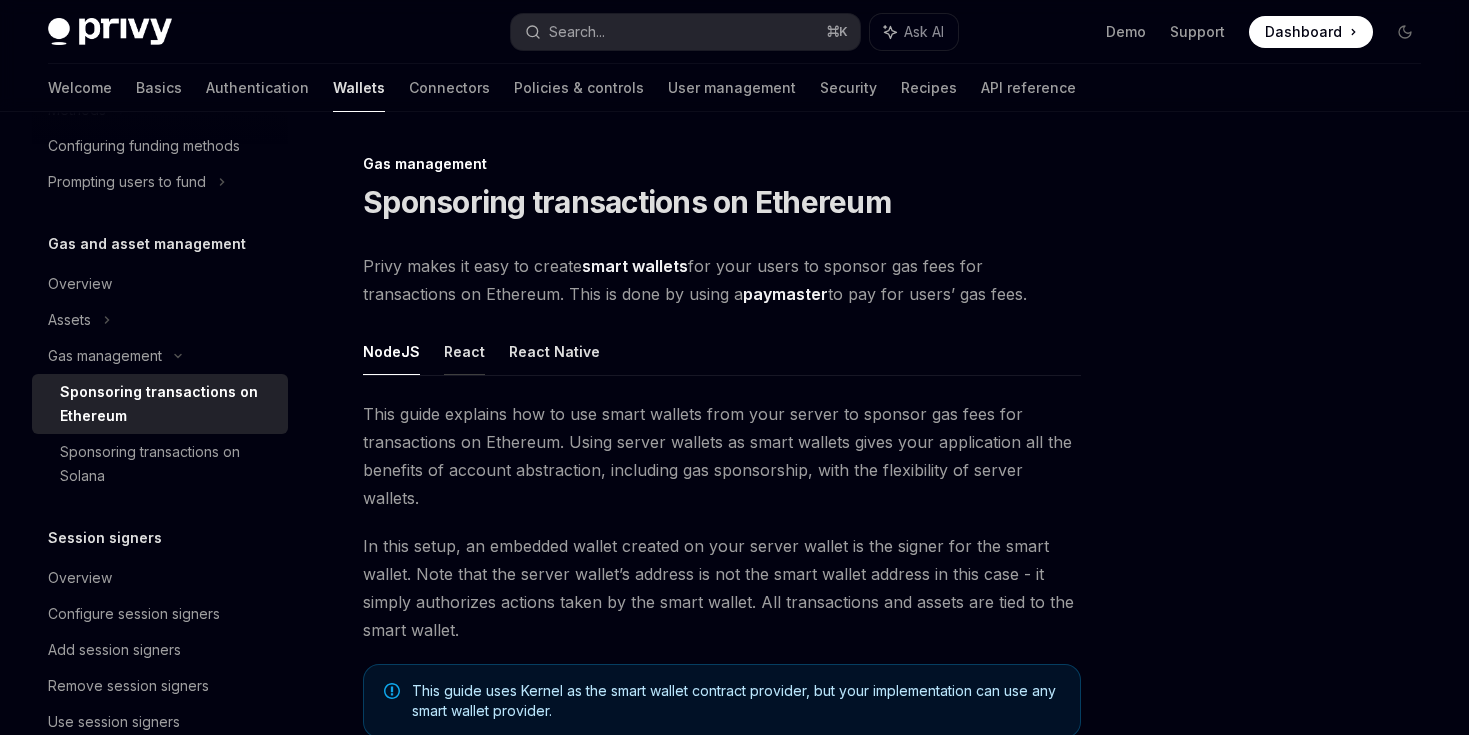 click on "React" at bounding box center [464, 351] 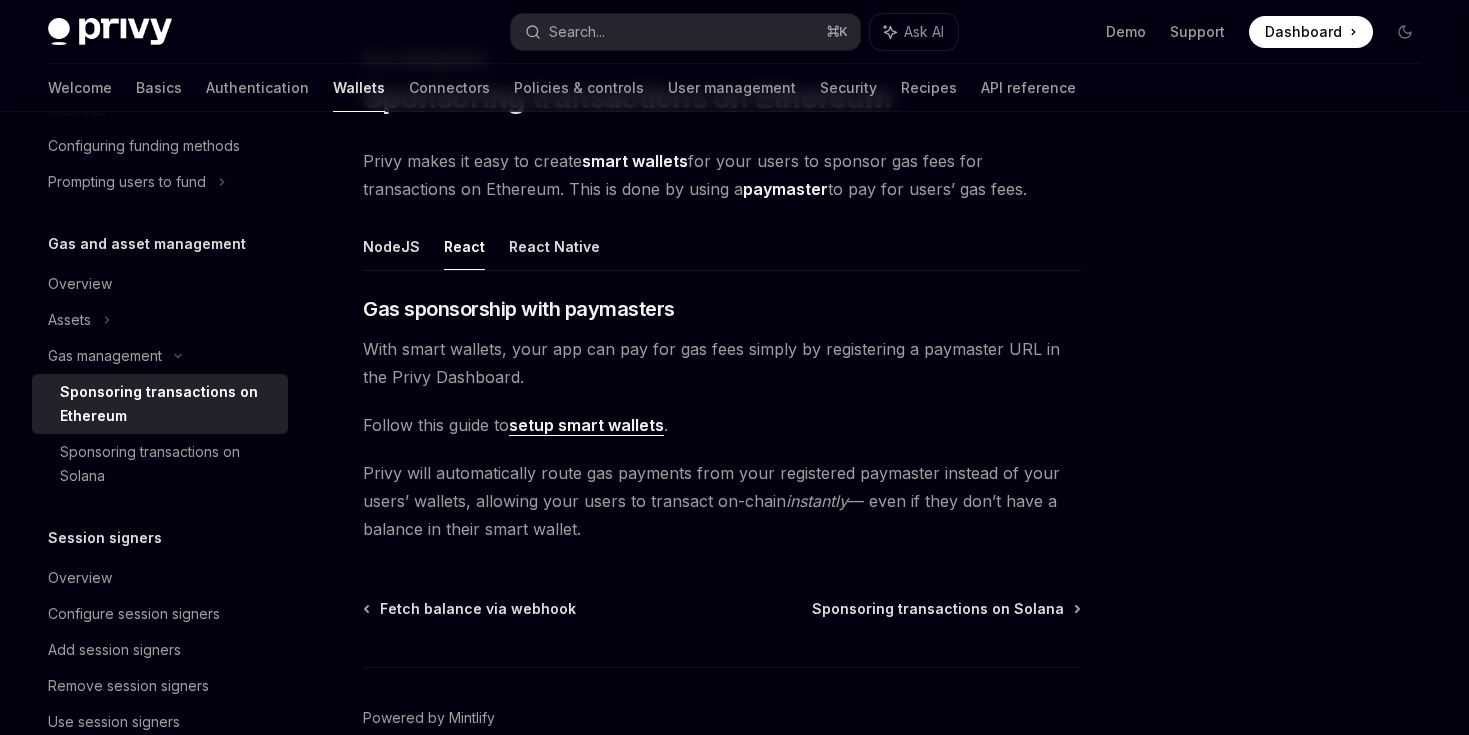 scroll, scrollTop: 210, scrollLeft: 0, axis: vertical 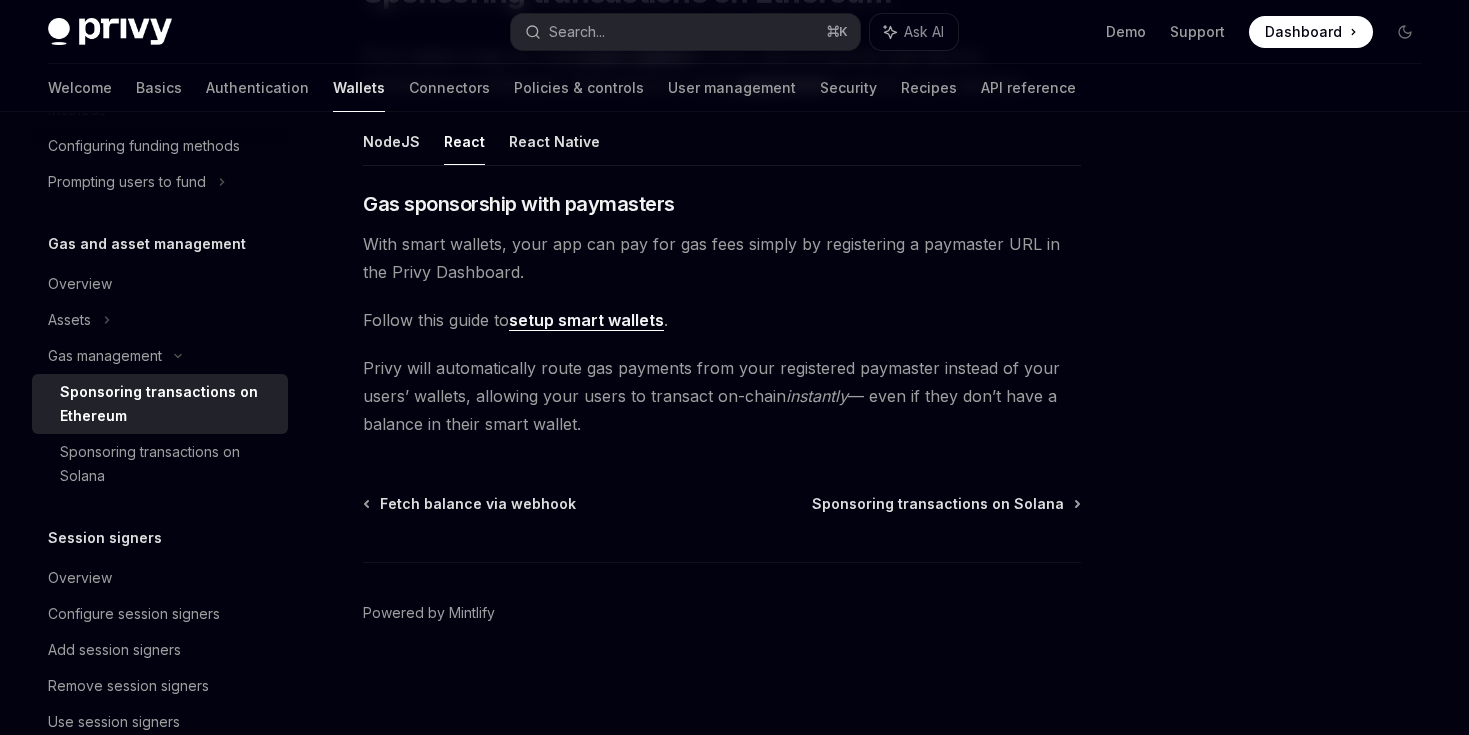 click on "setup smart wallets" at bounding box center (586, 320) 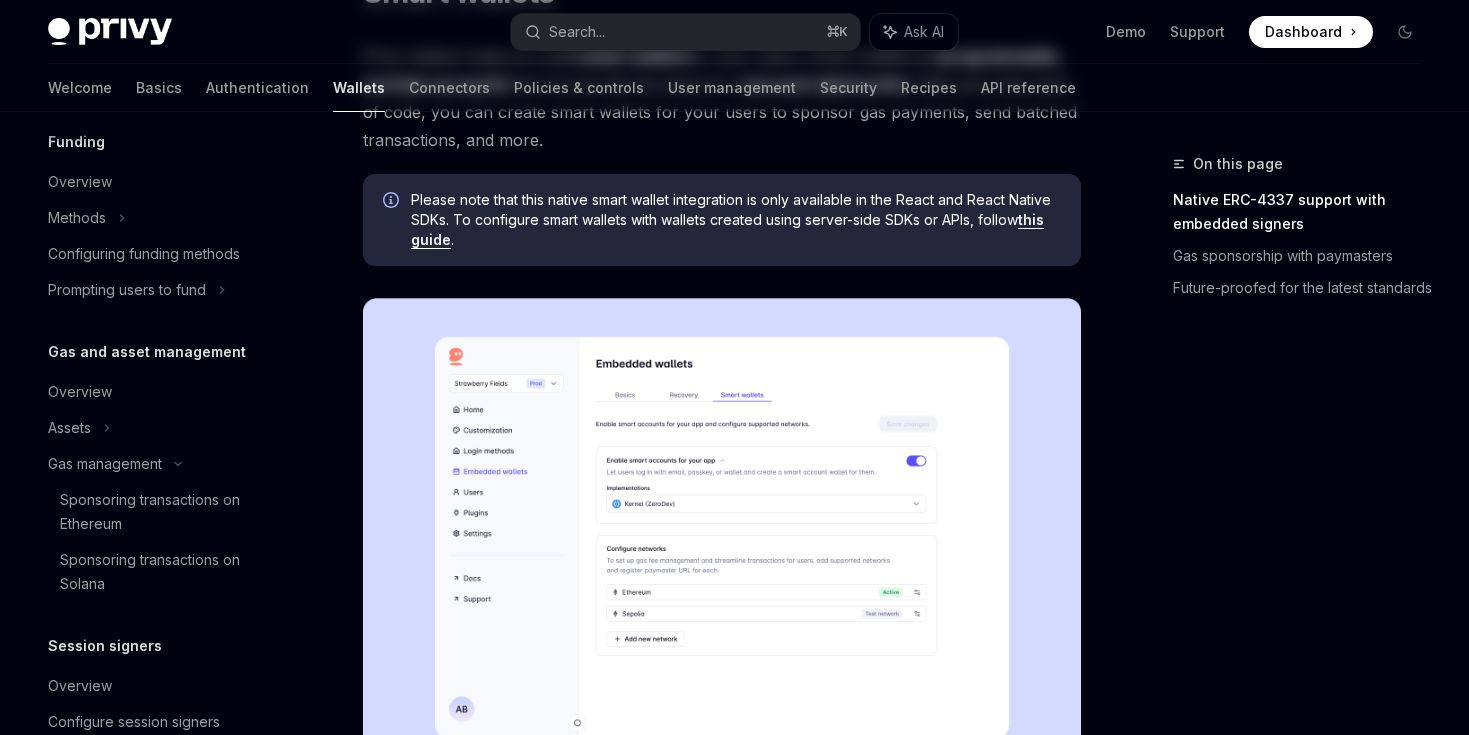 scroll, scrollTop: 0, scrollLeft: 0, axis: both 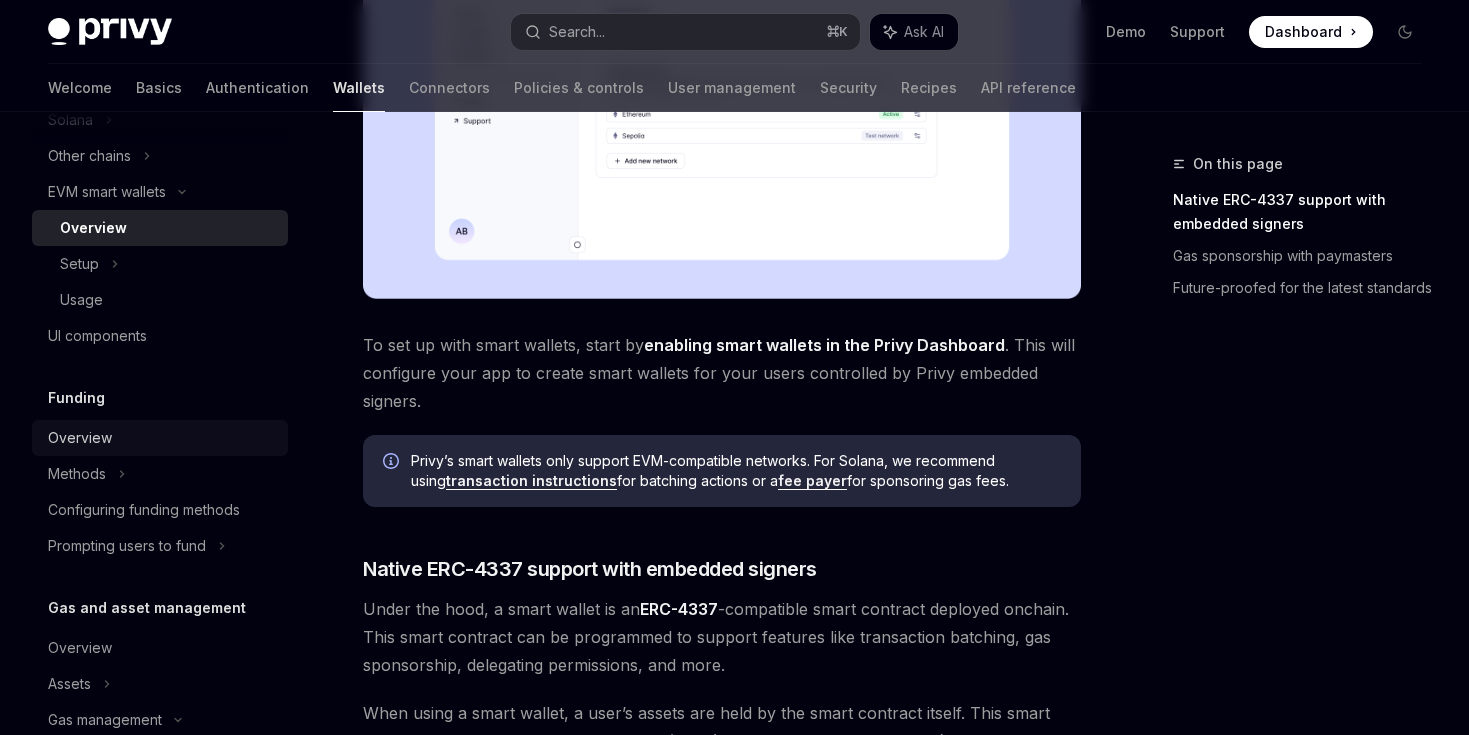 click on "Overview" at bounding box center [80, 438] 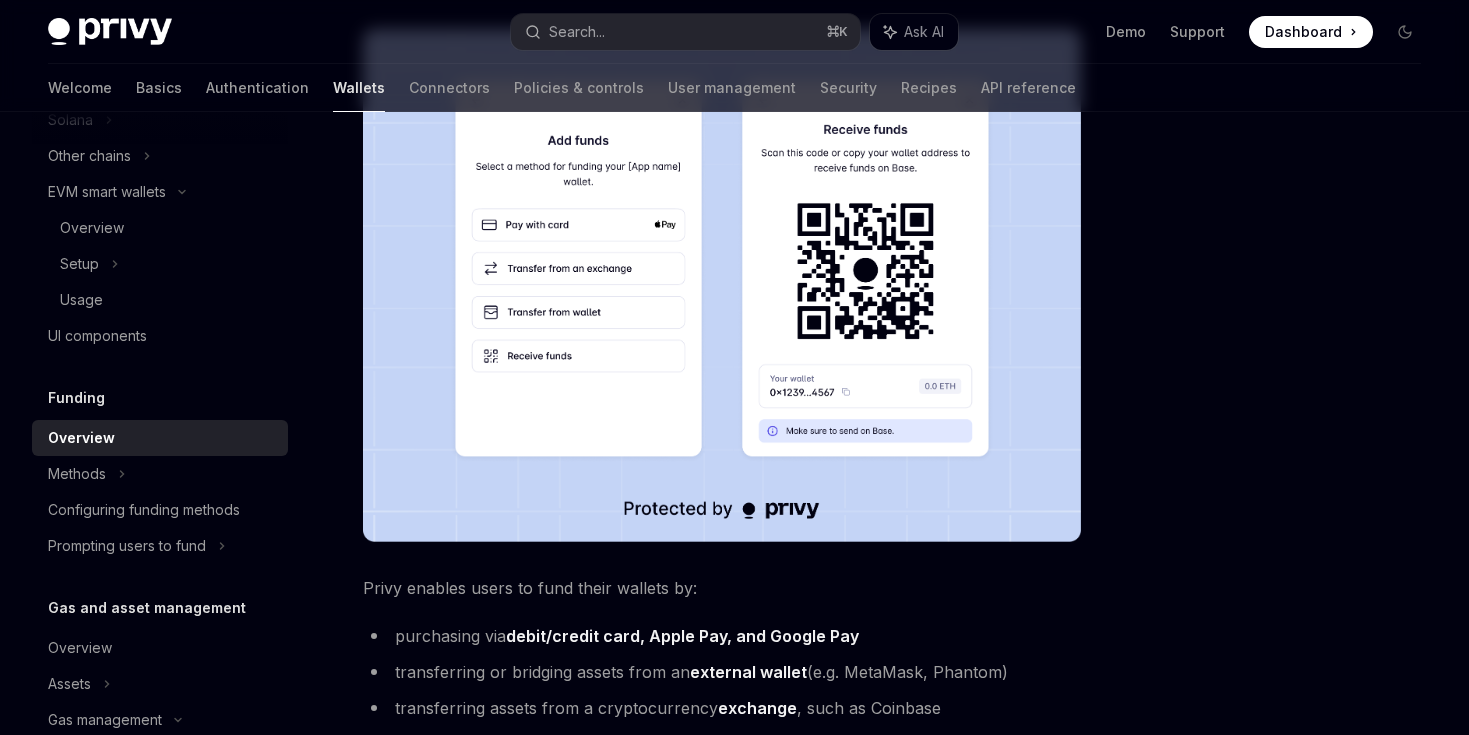 scroll, scrollTop: 712, scrollLeft: 0, axis: vertical 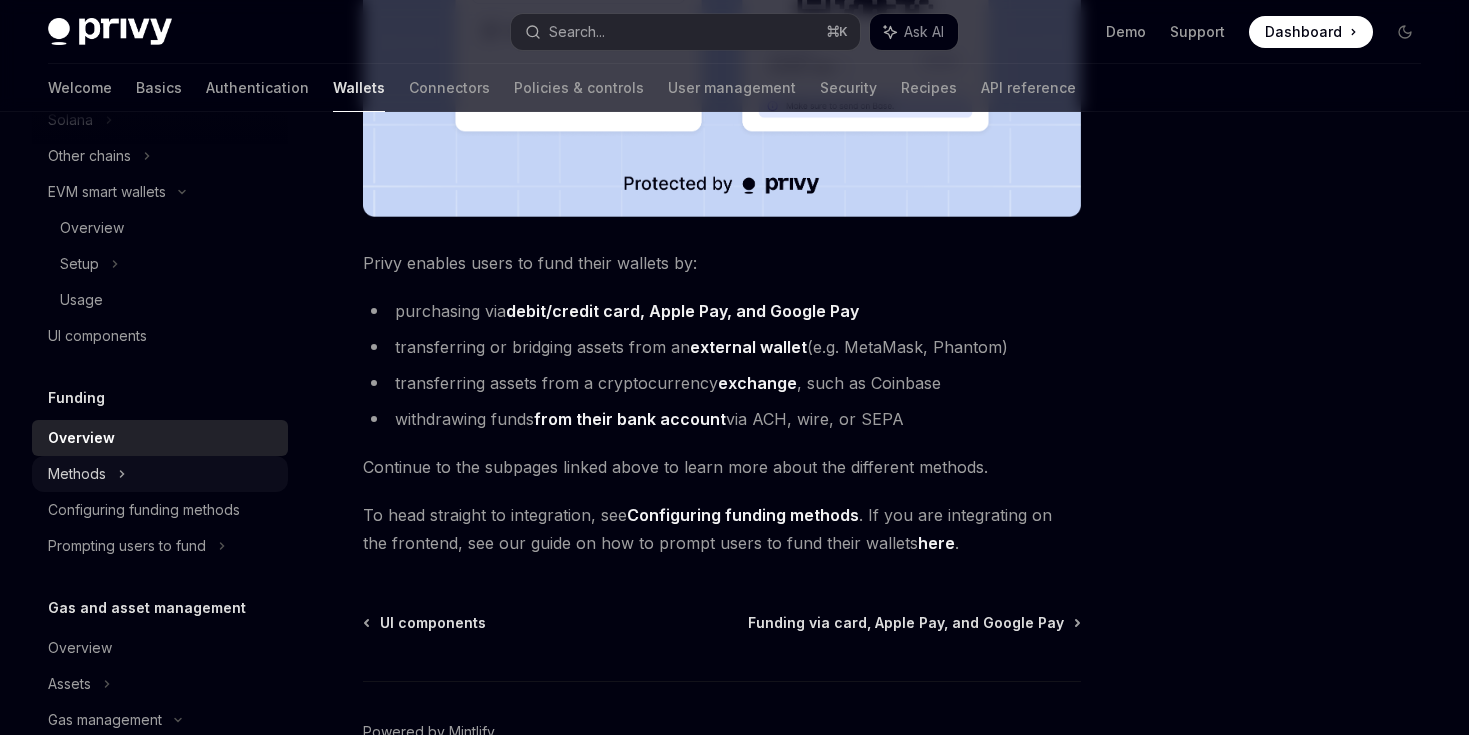click on "Methods" at bounding box center (160, -126) 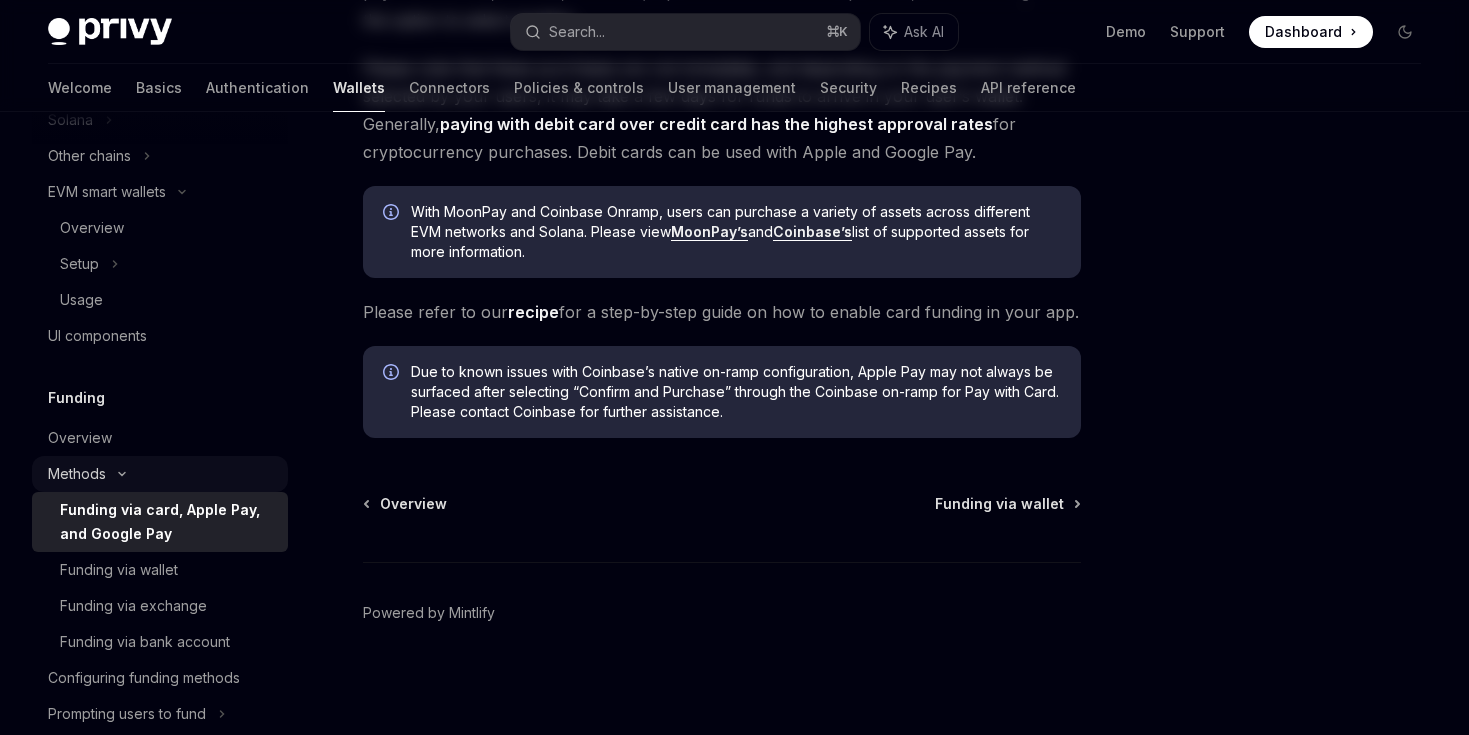 scroll, scrollTop: 0, scrollLeft: 0, axis: both 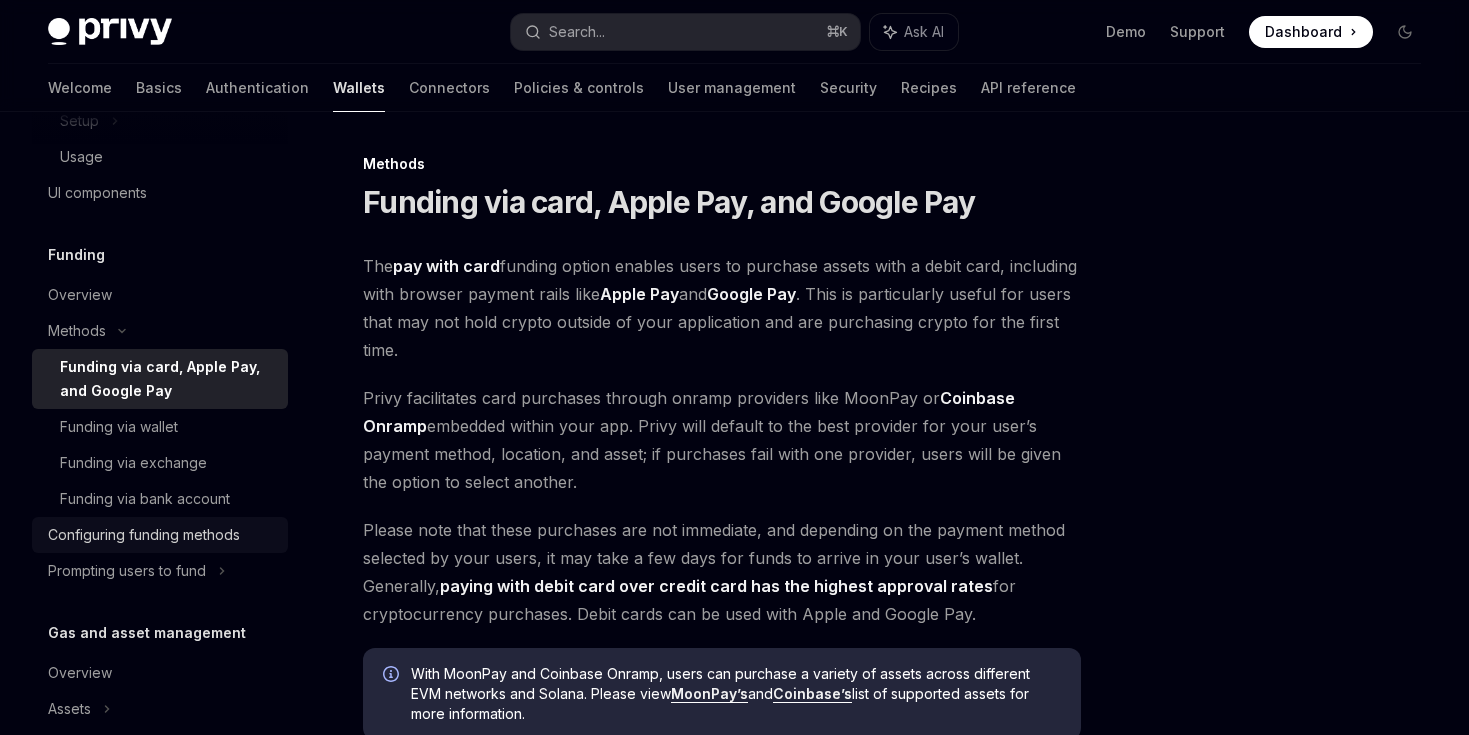 click on "Configuring funding methods" at bounding box center (144, 535) 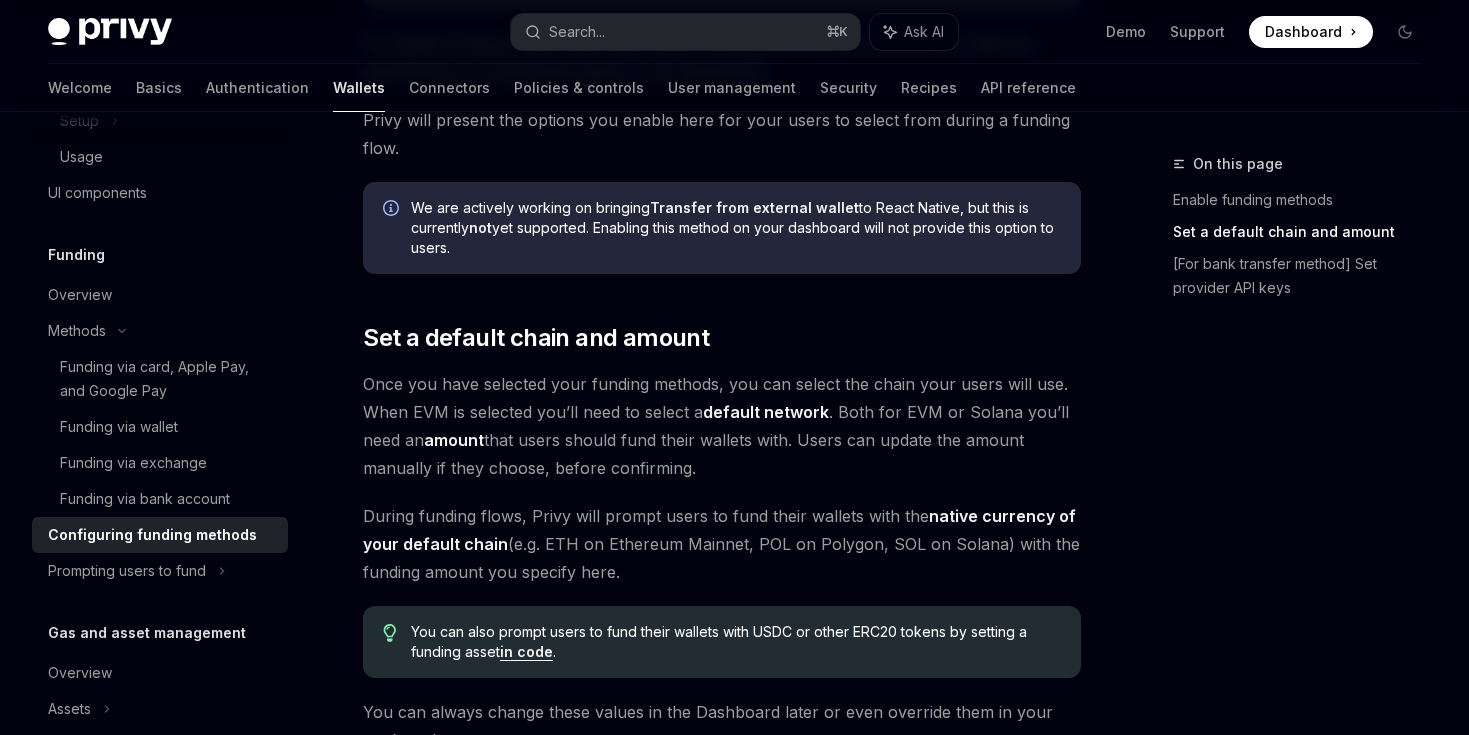 scroll, scrollTop: 1053, scrollLeft: 0, axis: vertical 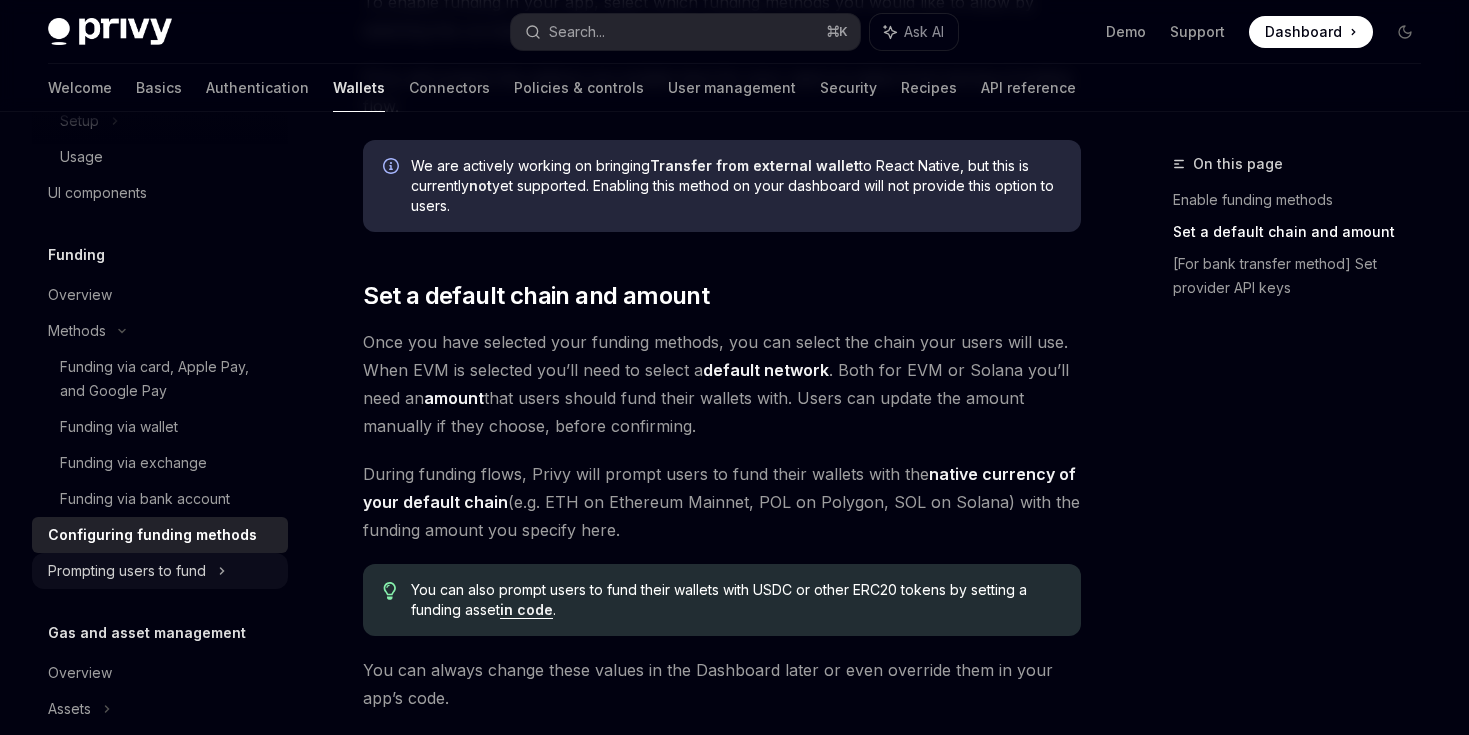 click on "Prompting users to fund" at bounding box center (160, 49) 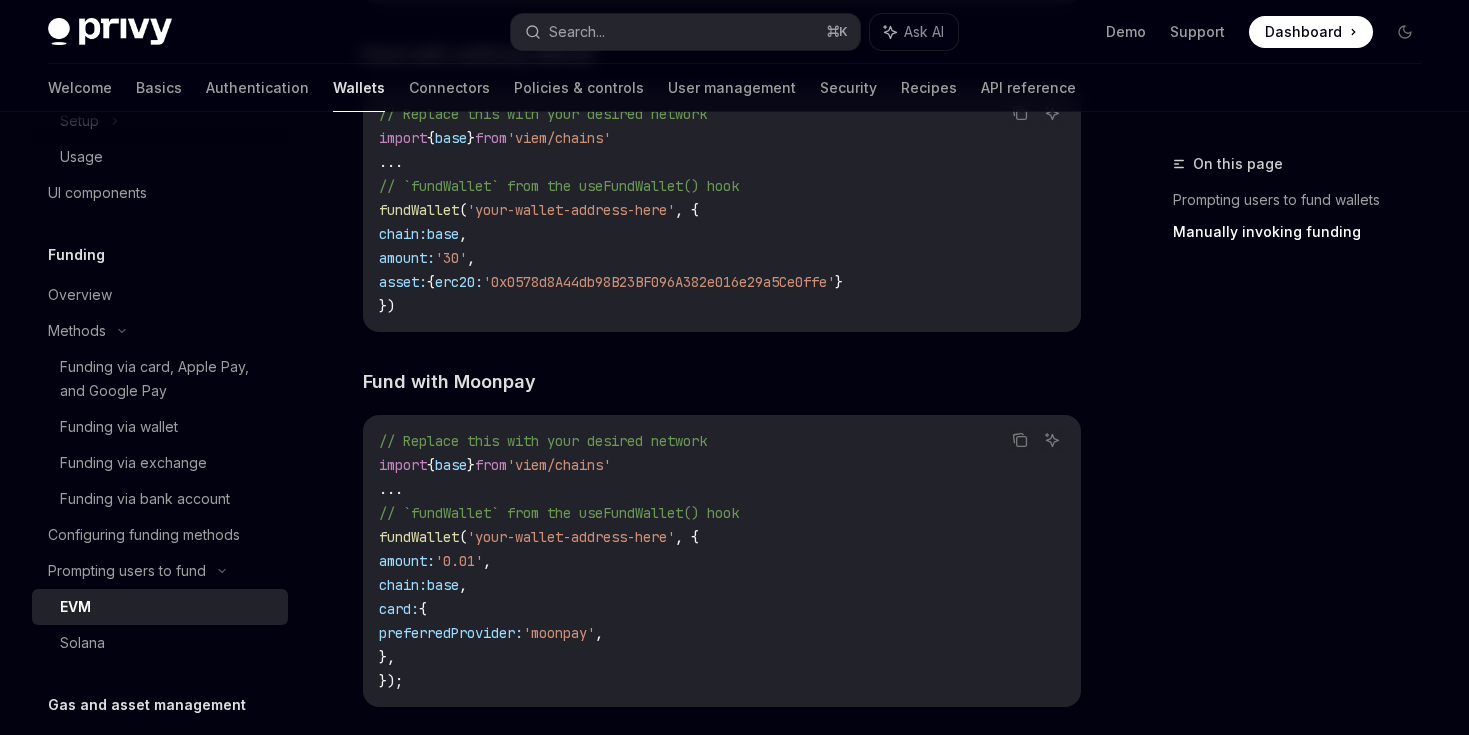 scroll, scrollTop: 4212, scrollLeft: 0, axis: vertical 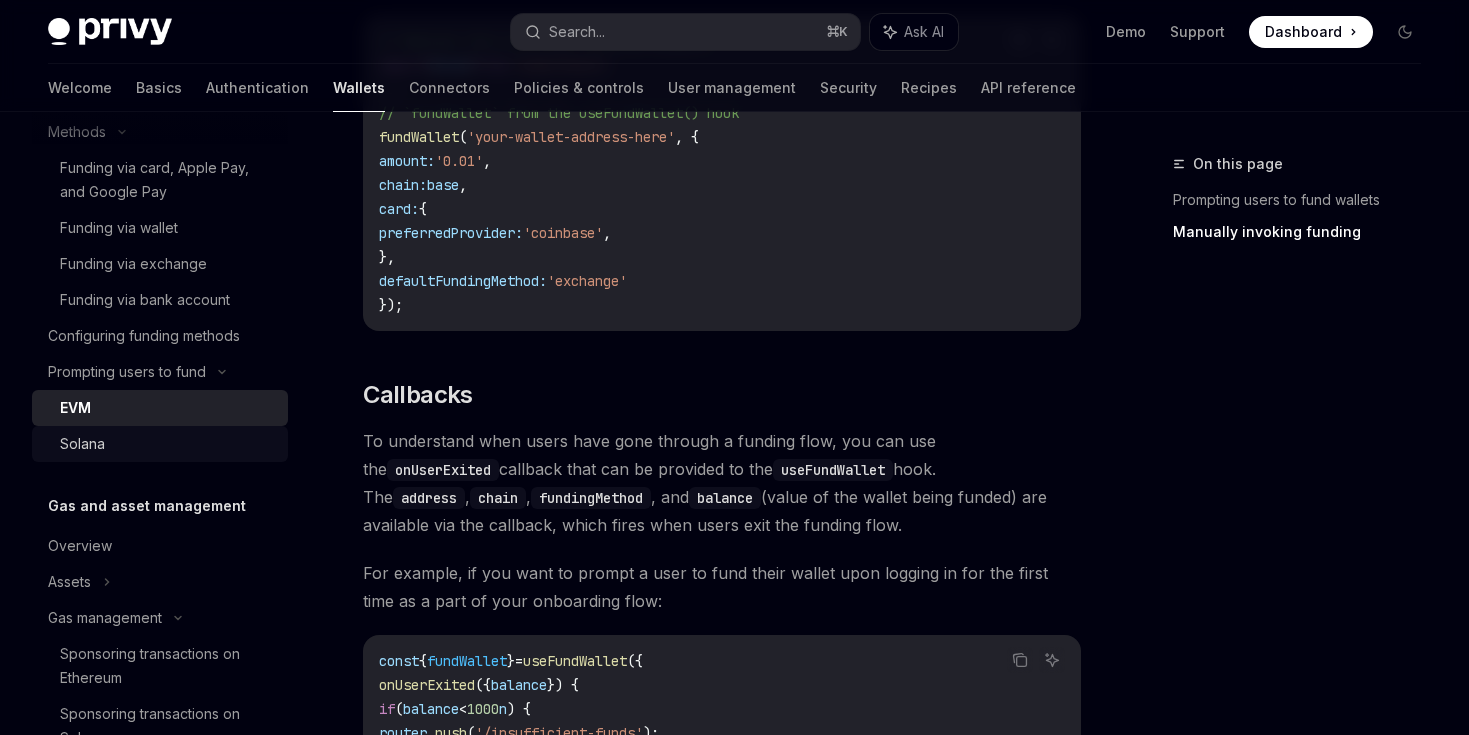 click on "Solana" at bounding box center [168, 444] 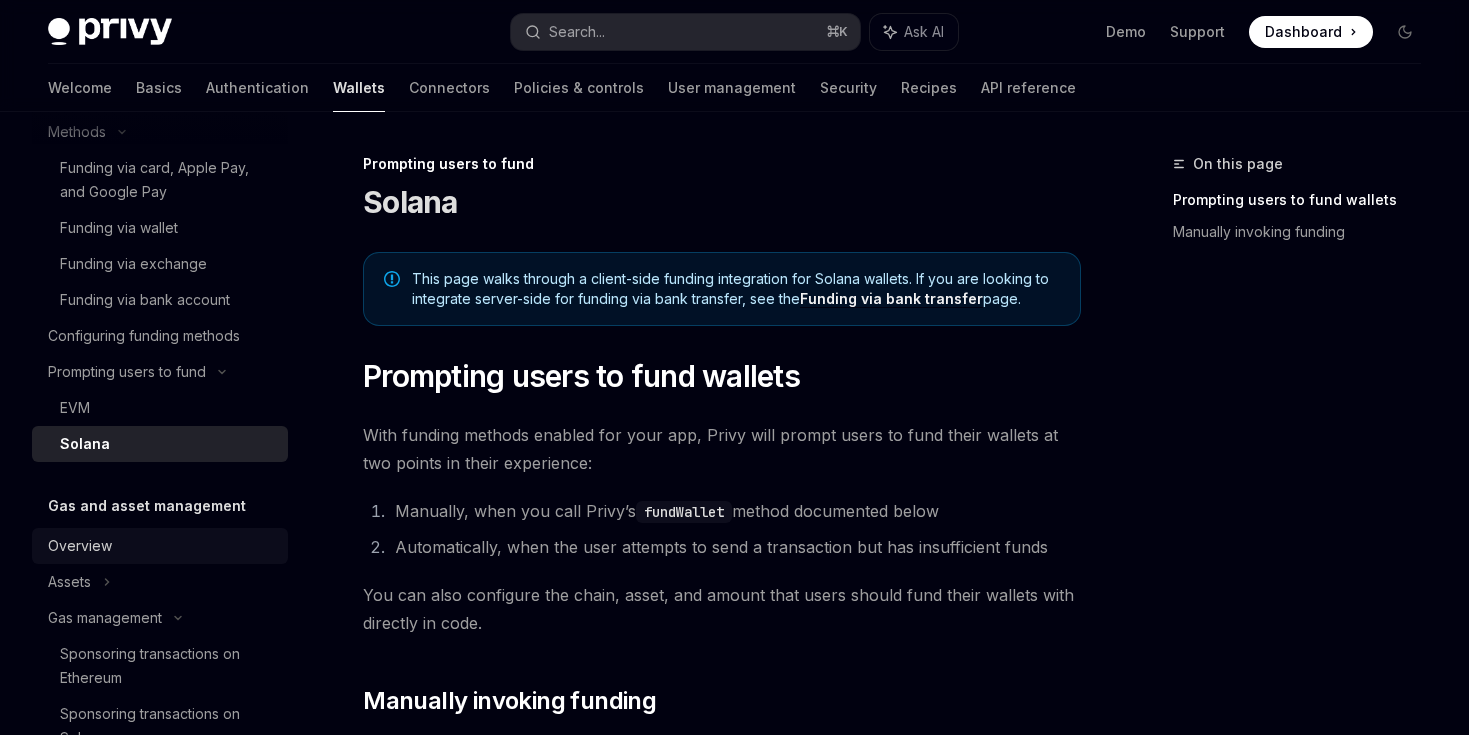 click on "Overview" at bounding box center (162, 546) 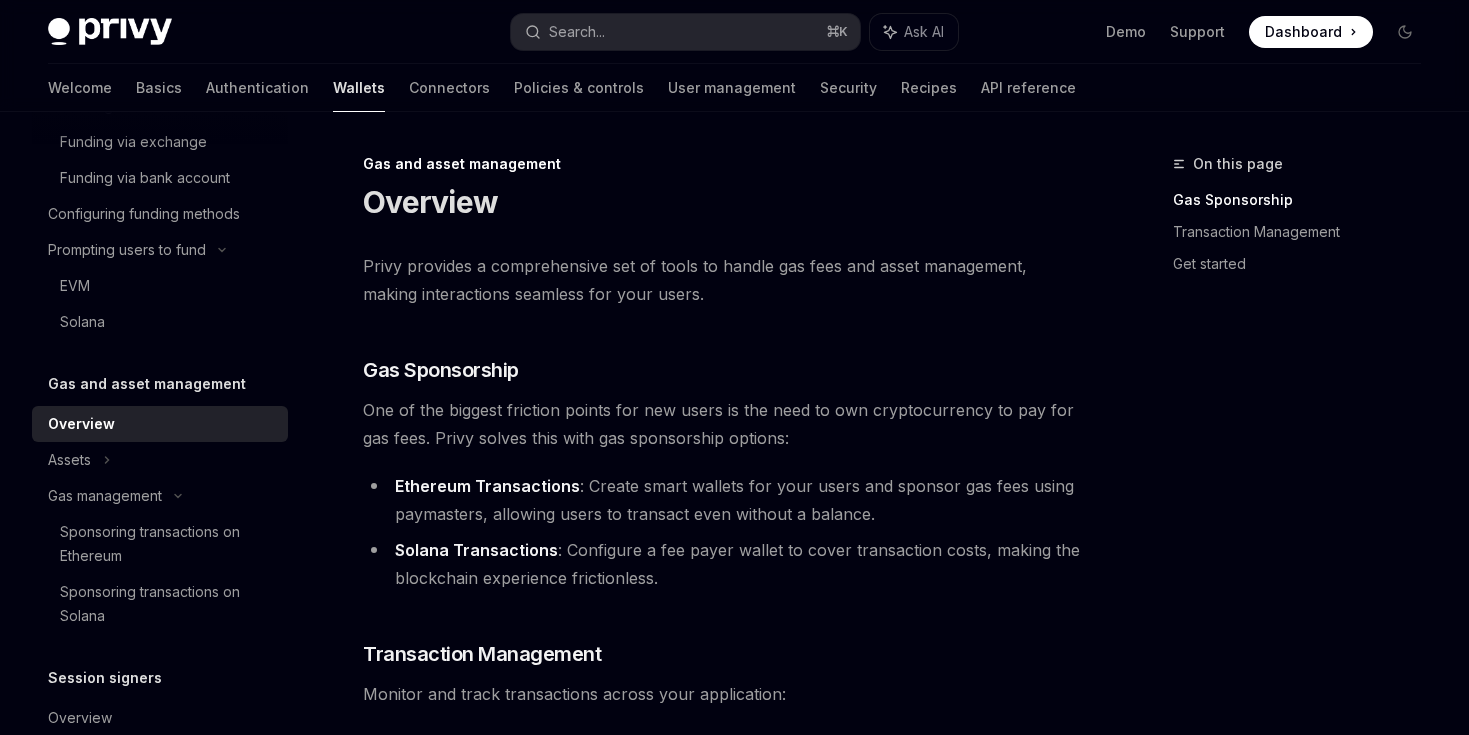 scroll, scrollTop: 1025, scrollLeft: 0, axis: vertical 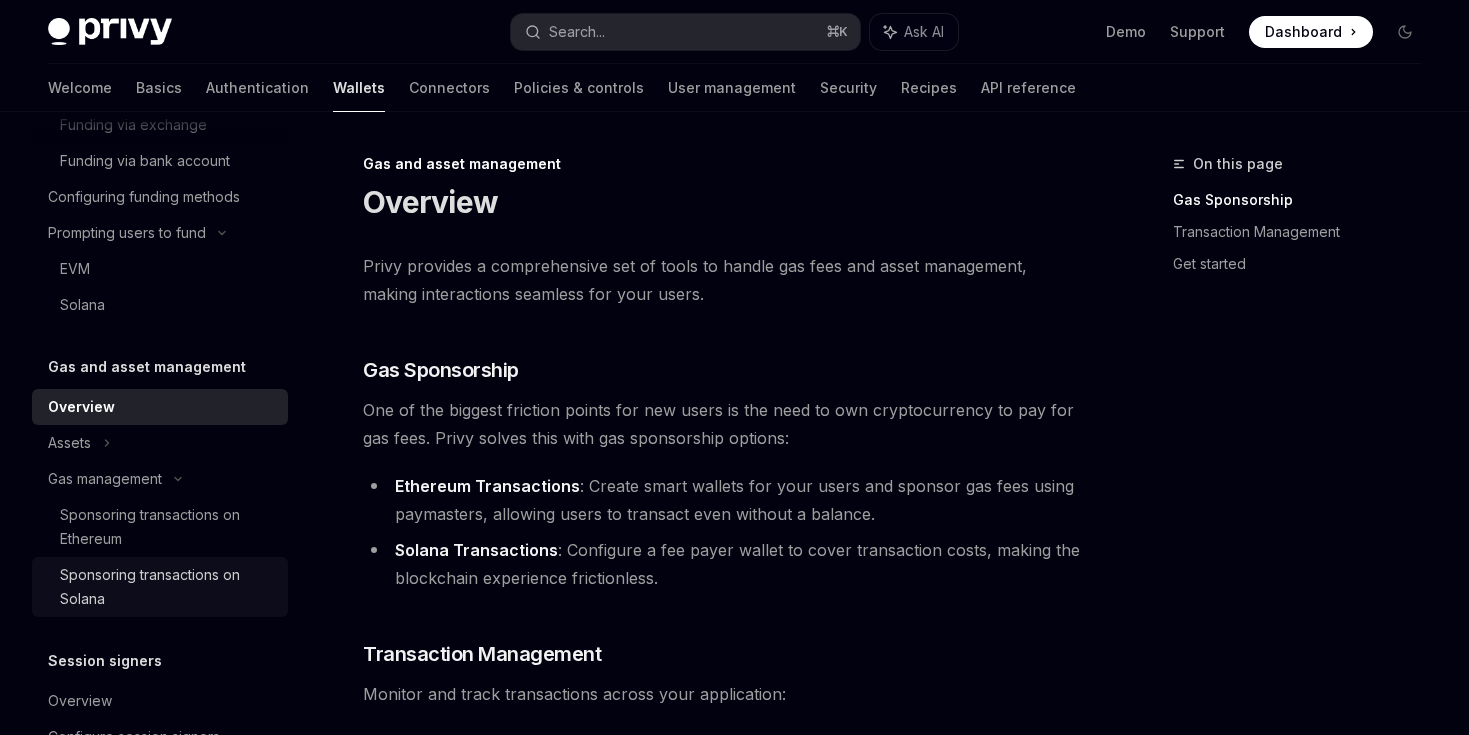click on "Sponsoring transactions on Solana" at bounding box center [168, 587] 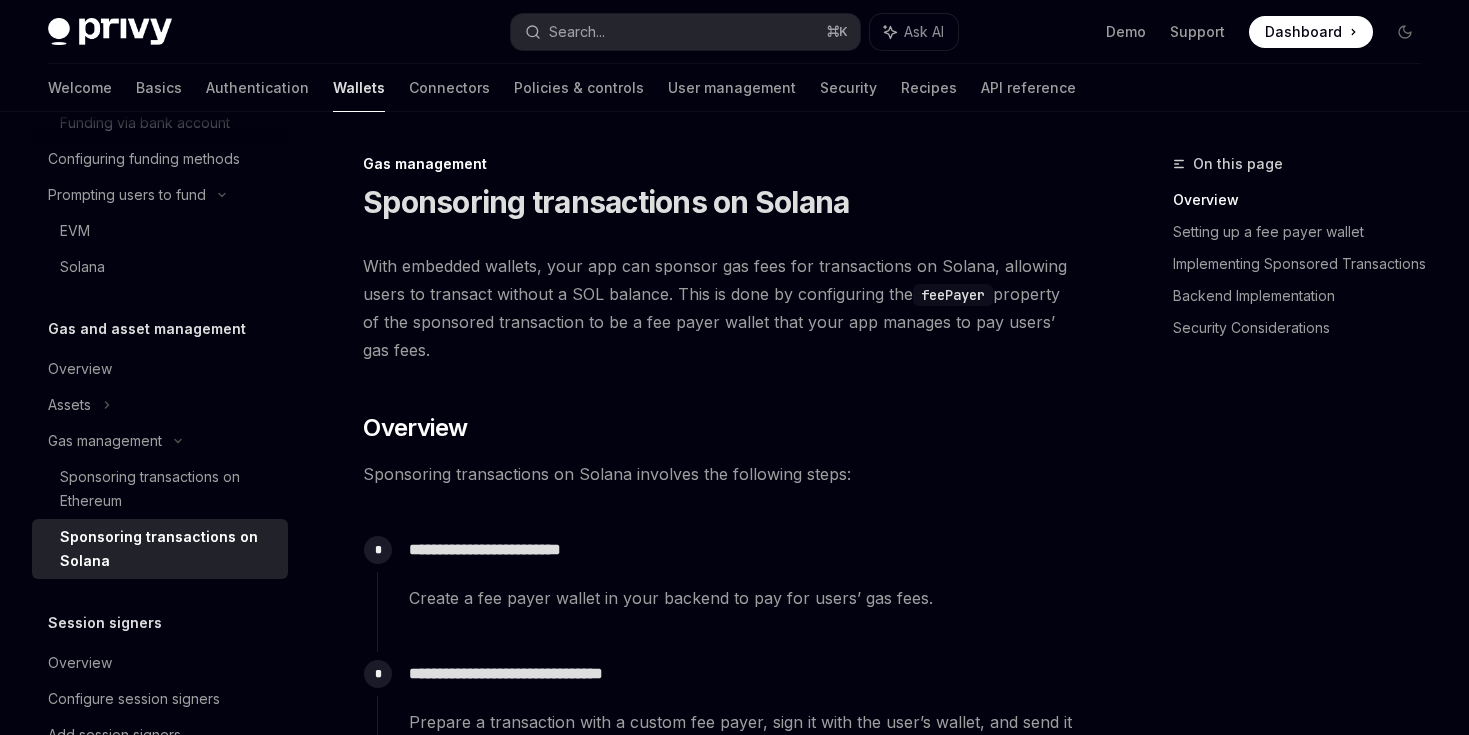 scroll, scrollTop: 1131, scrollLeft: 0, axis: vertical 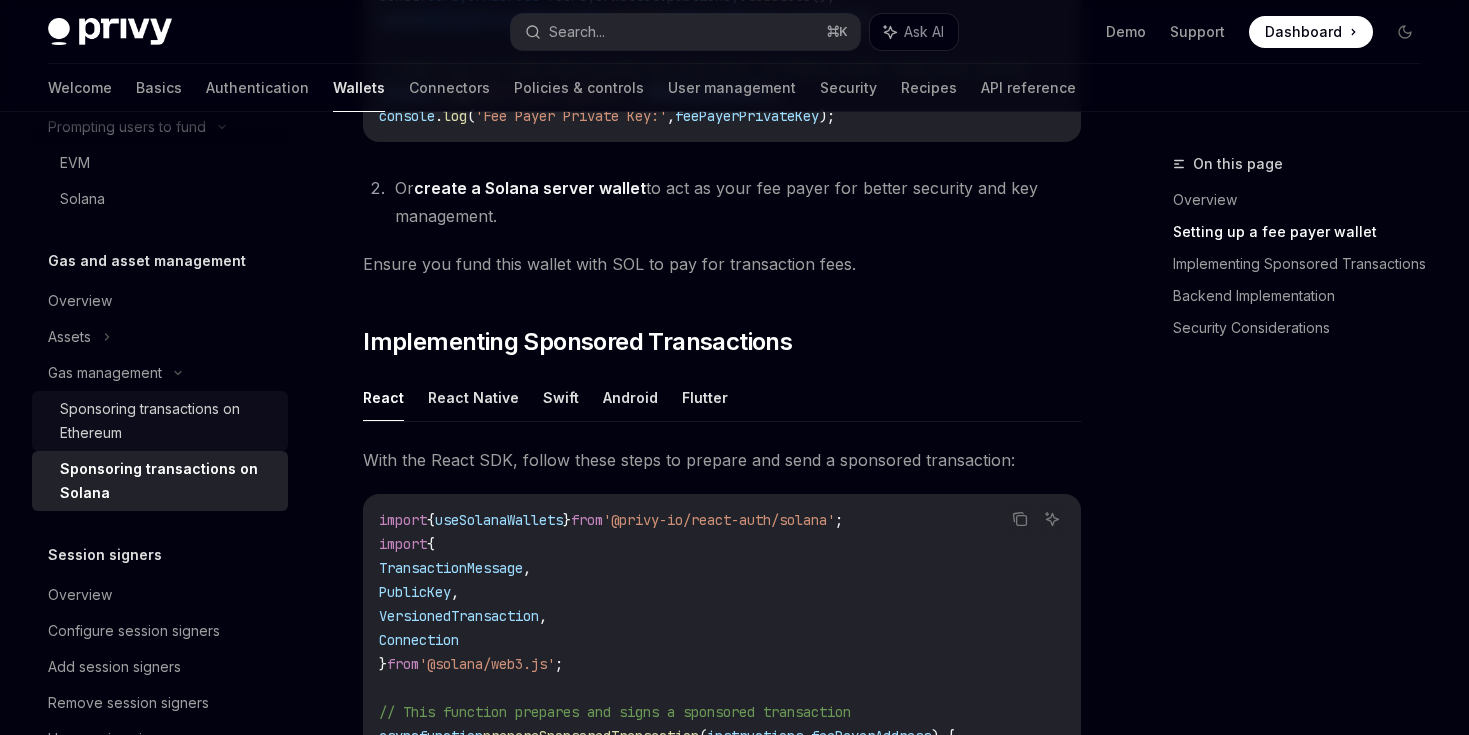 click on "Sponsoring transactions on Ethereum" at bounding box center (168, 421) 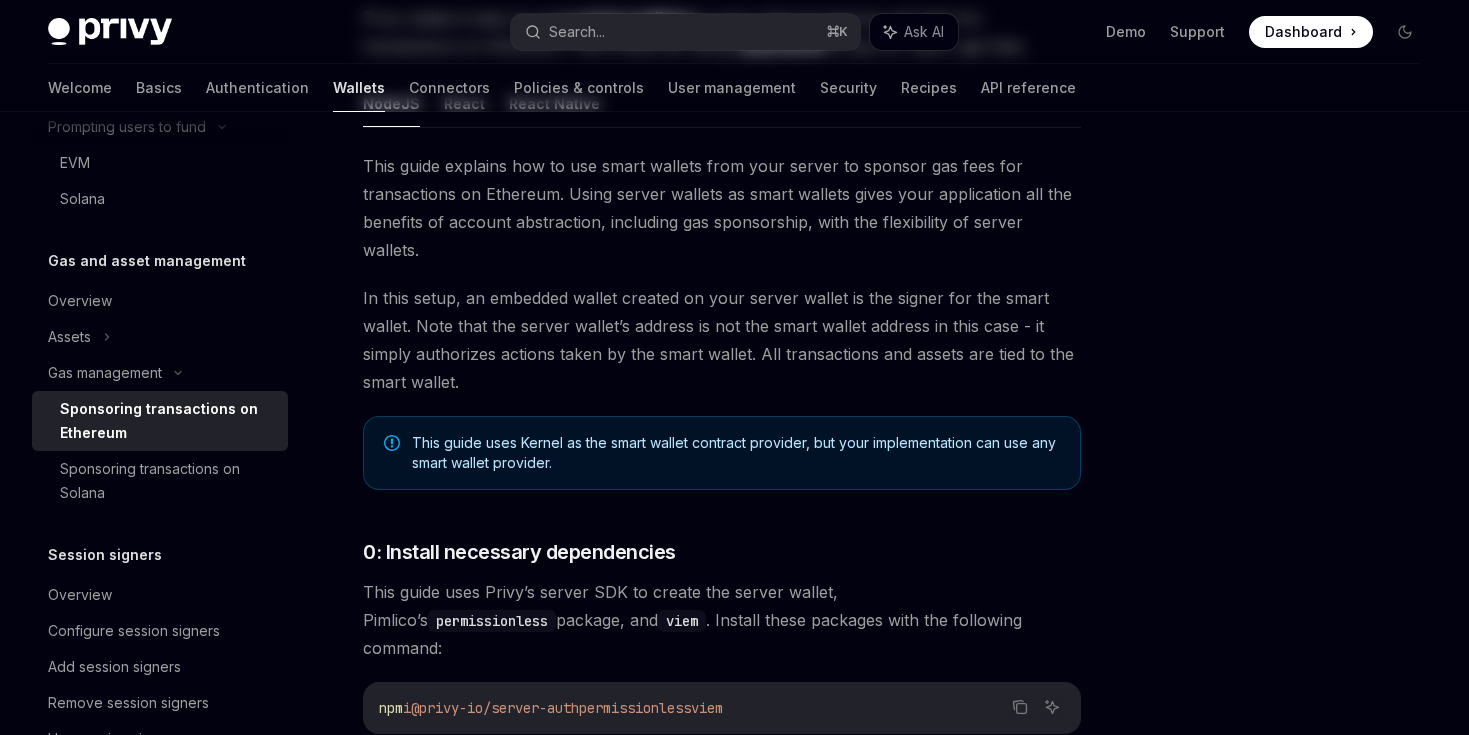 scroll, scrollTop: 5, scrollLeft: 0, axis: vertical 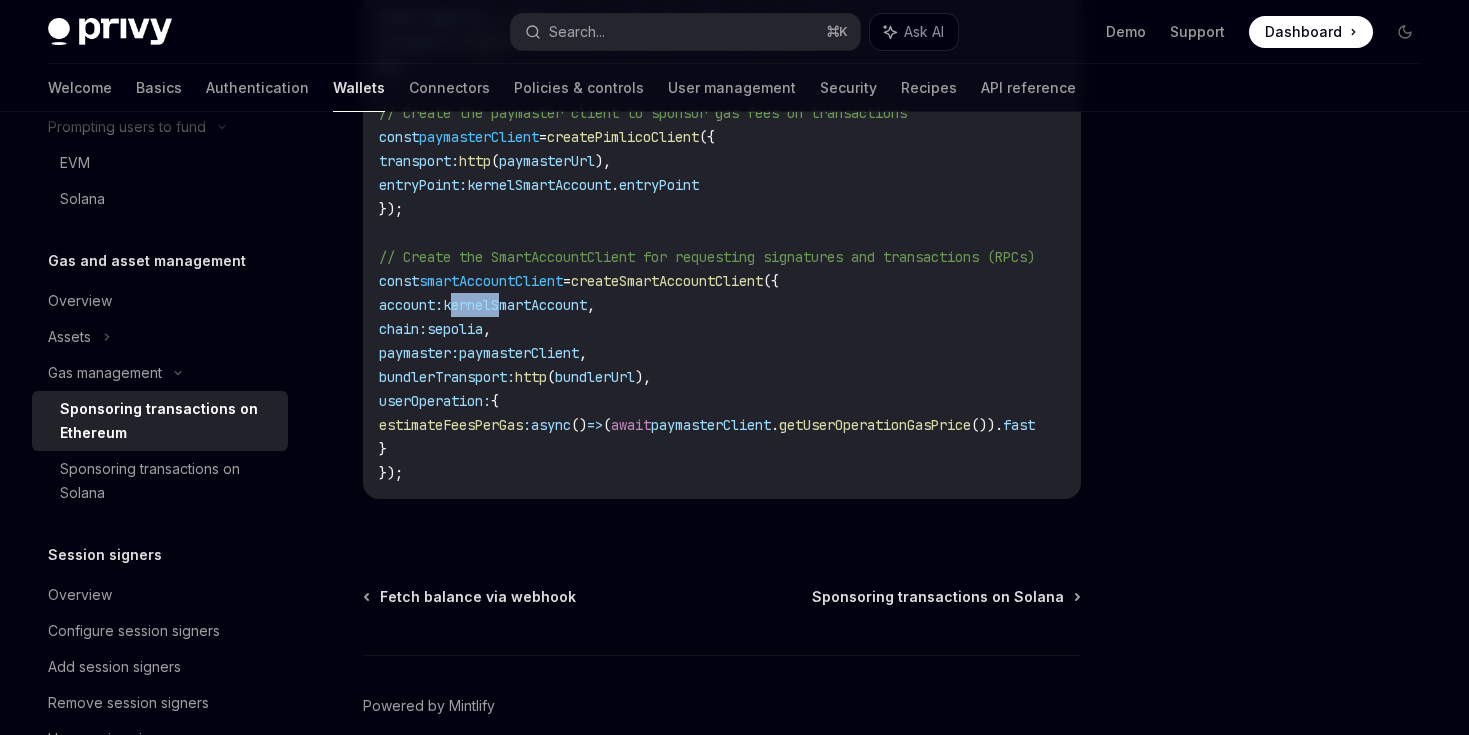drag, startPoint x: 472, startPoint y: 288, endPoint x: 524, endPoint y: 288, distance: 52 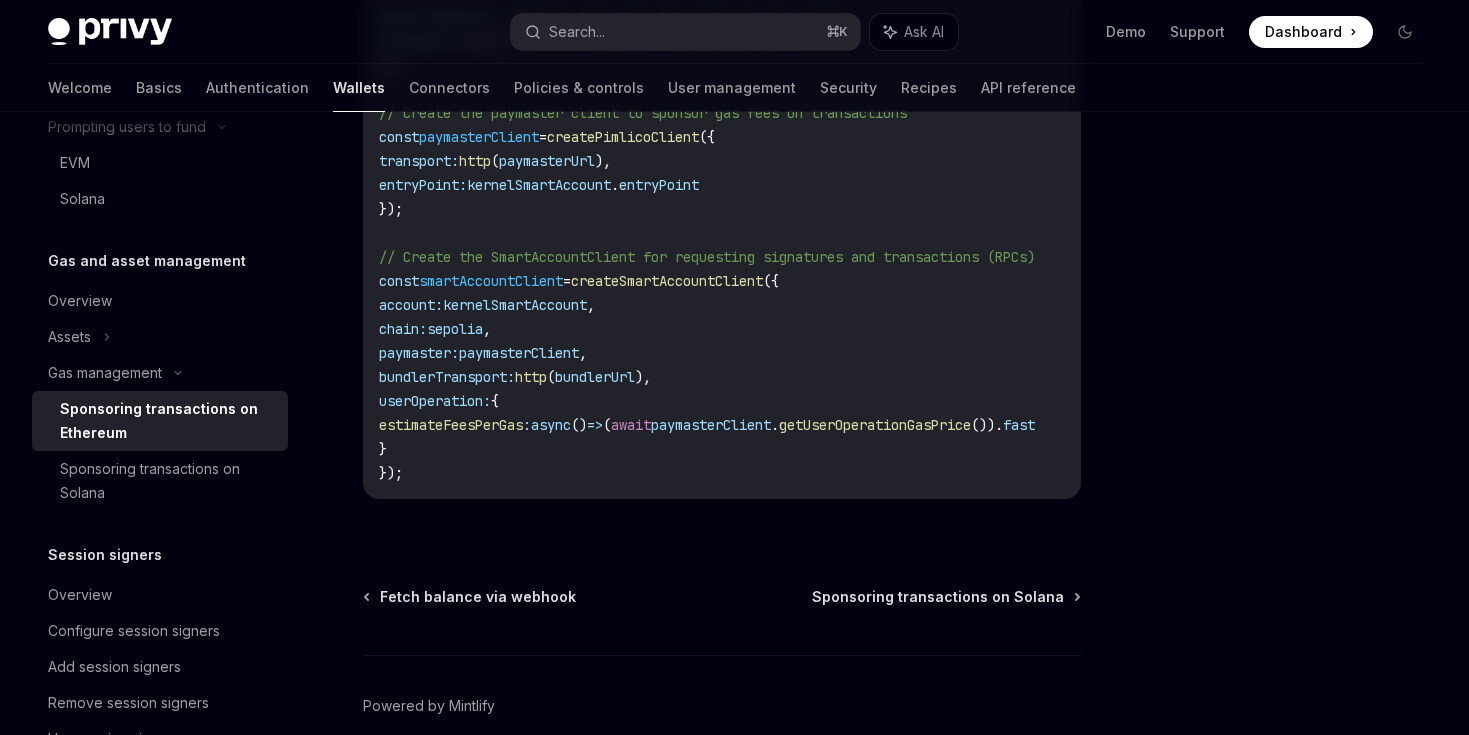 click on "kernelSmartAccount" at bounding box center (515, 305) 